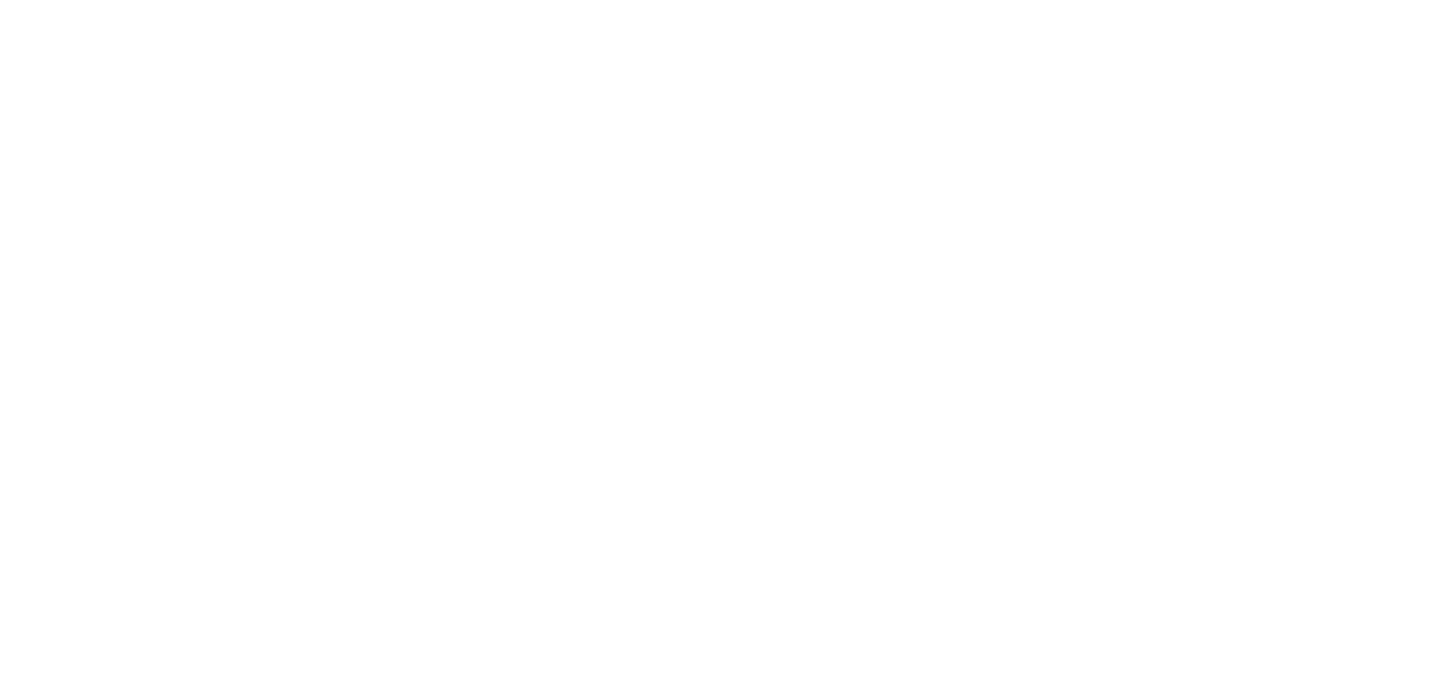 scroll, scrollTop: 0, scrollLeft: 0, axis: both 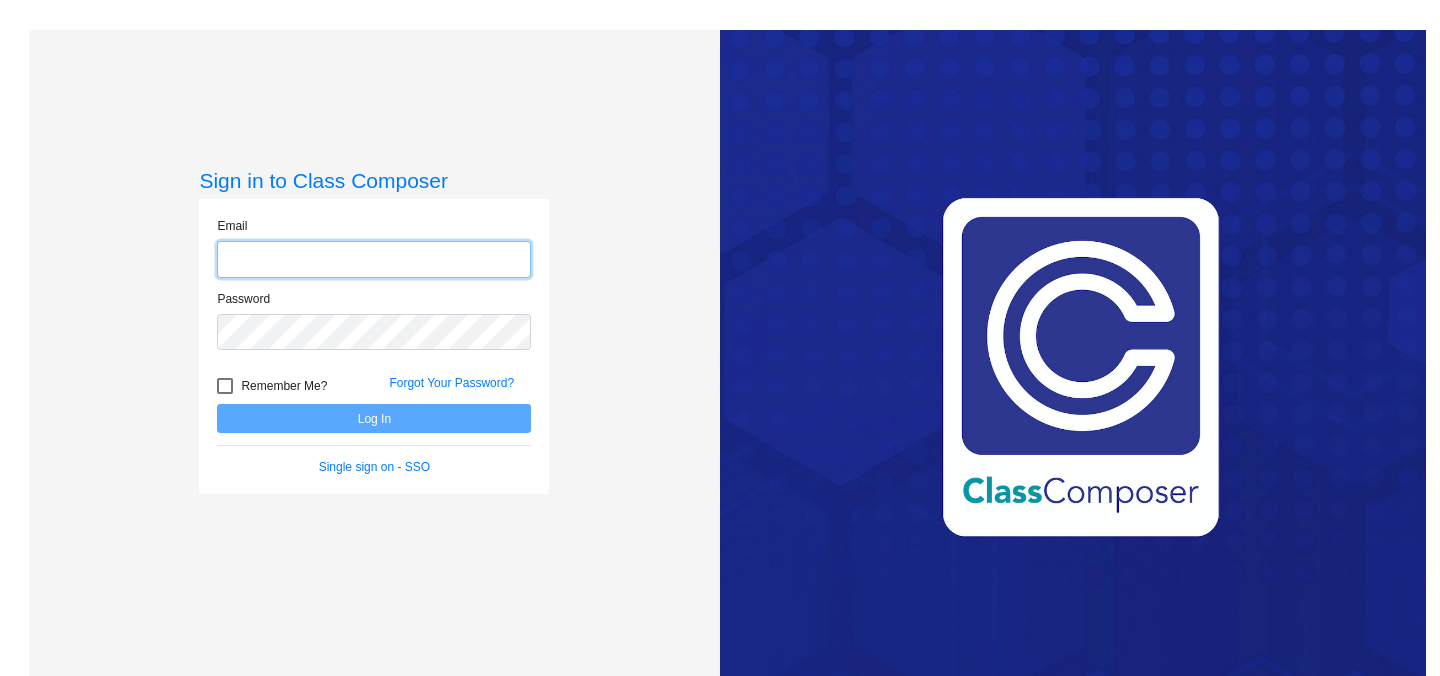 type on "[FIRST].[LAST]@[EXAMPLE].com" 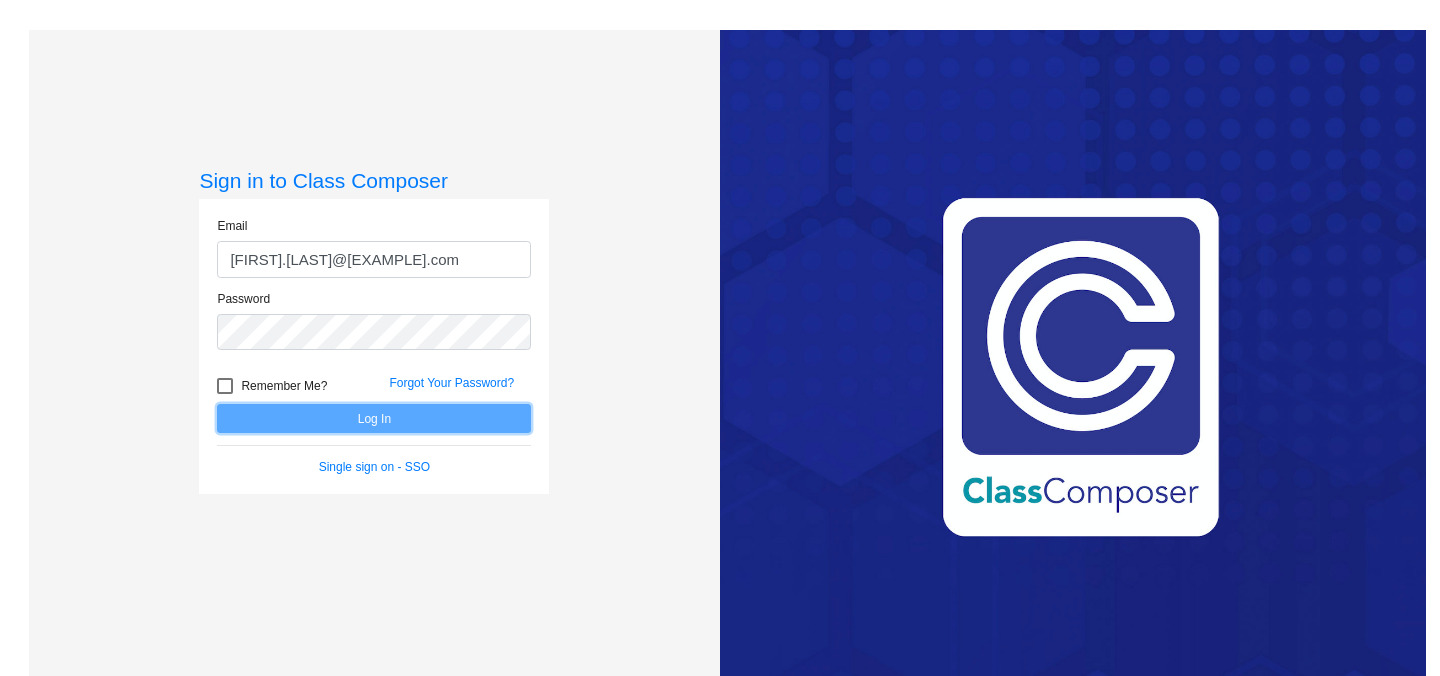 click on "Log In" 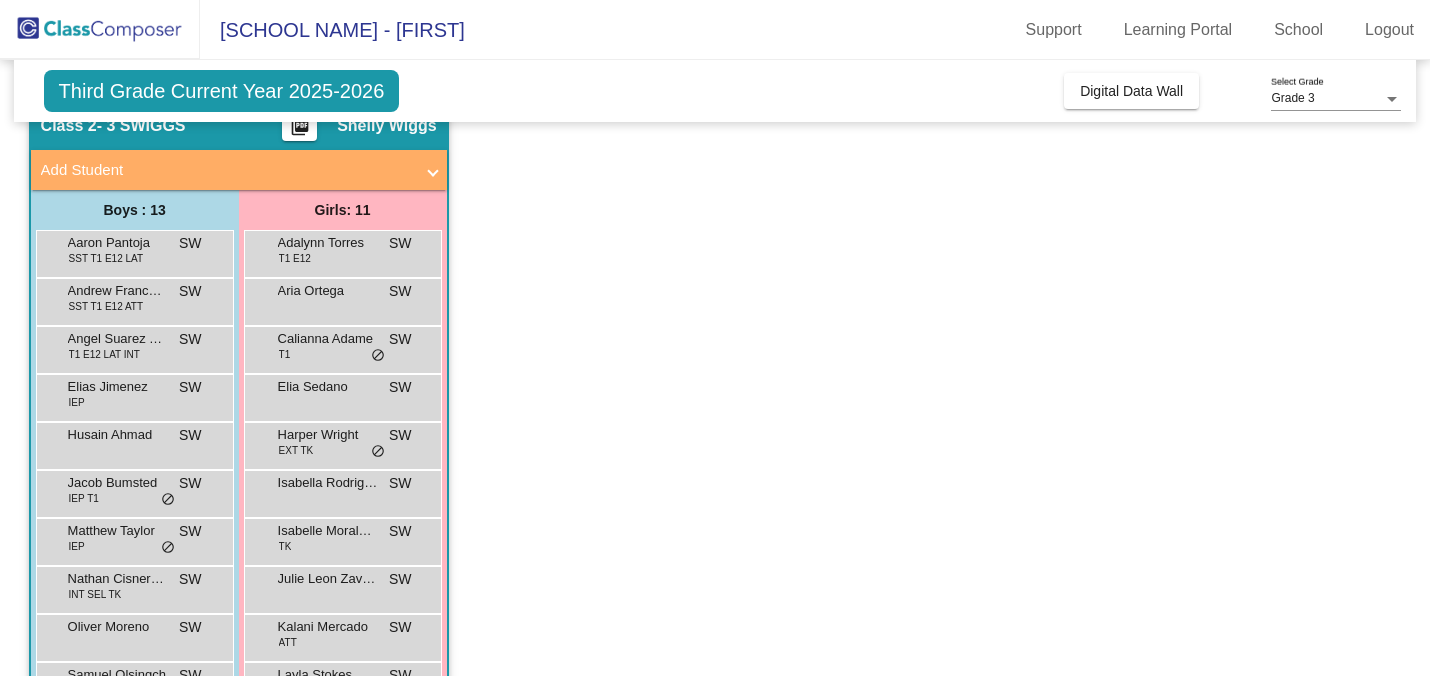 scroll, scrollTop: 0, scrollLeft: 0, axis: both 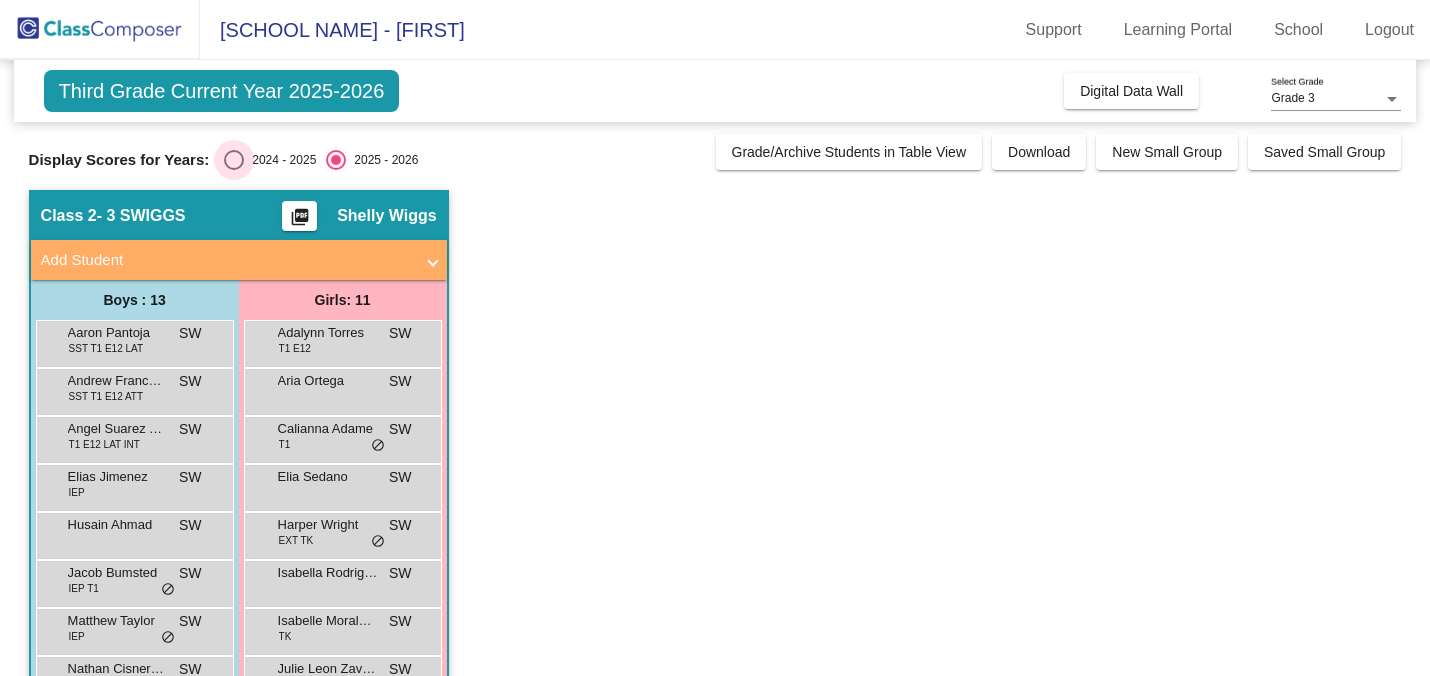 click at bounding box center (234, 160) 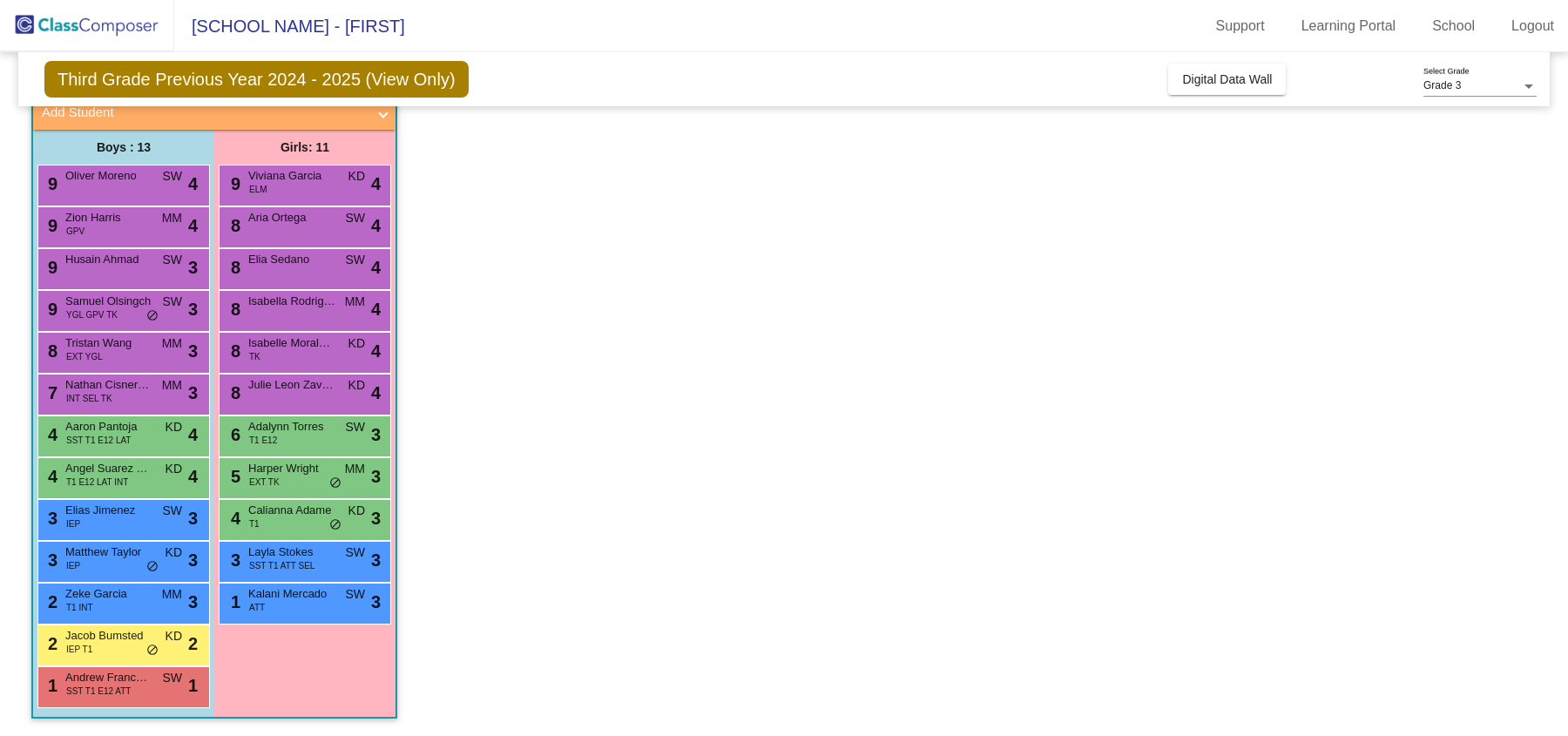 scroll, scrollTop: 113, scrollLeft: 0, axis: vertical 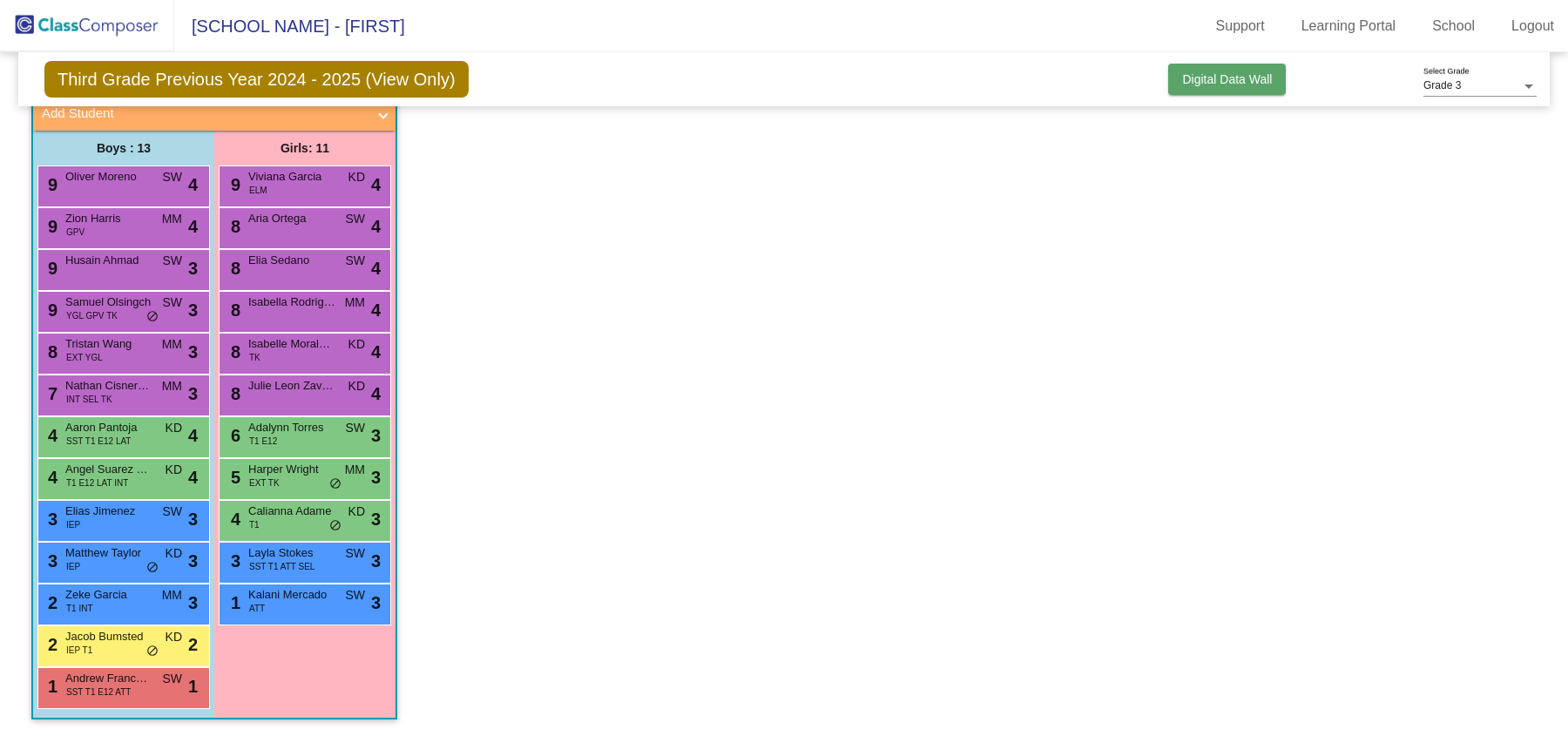 click on "Digital Data Wall" 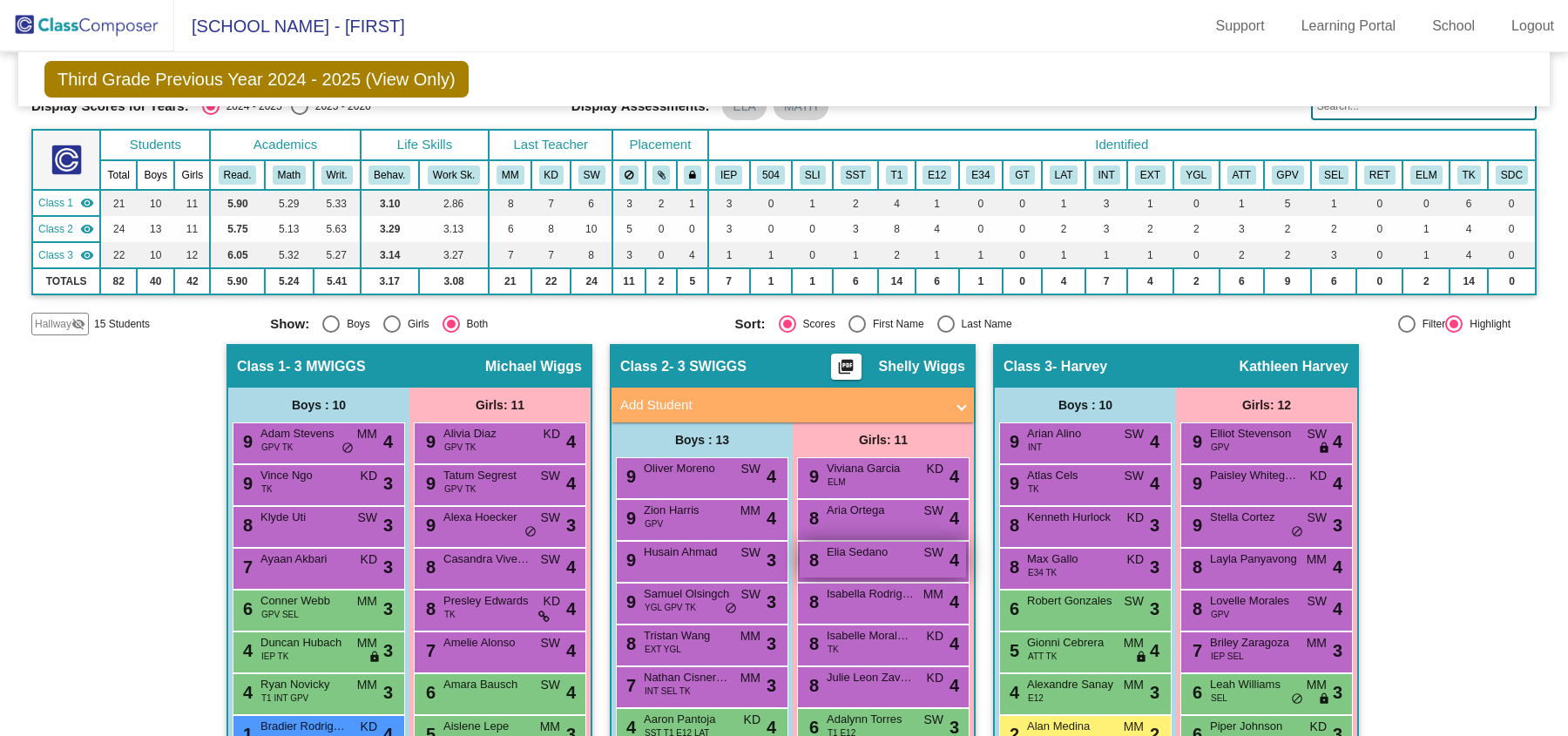 scroll, scrollTop: 22, scrollLeft: 0, axis: vertical 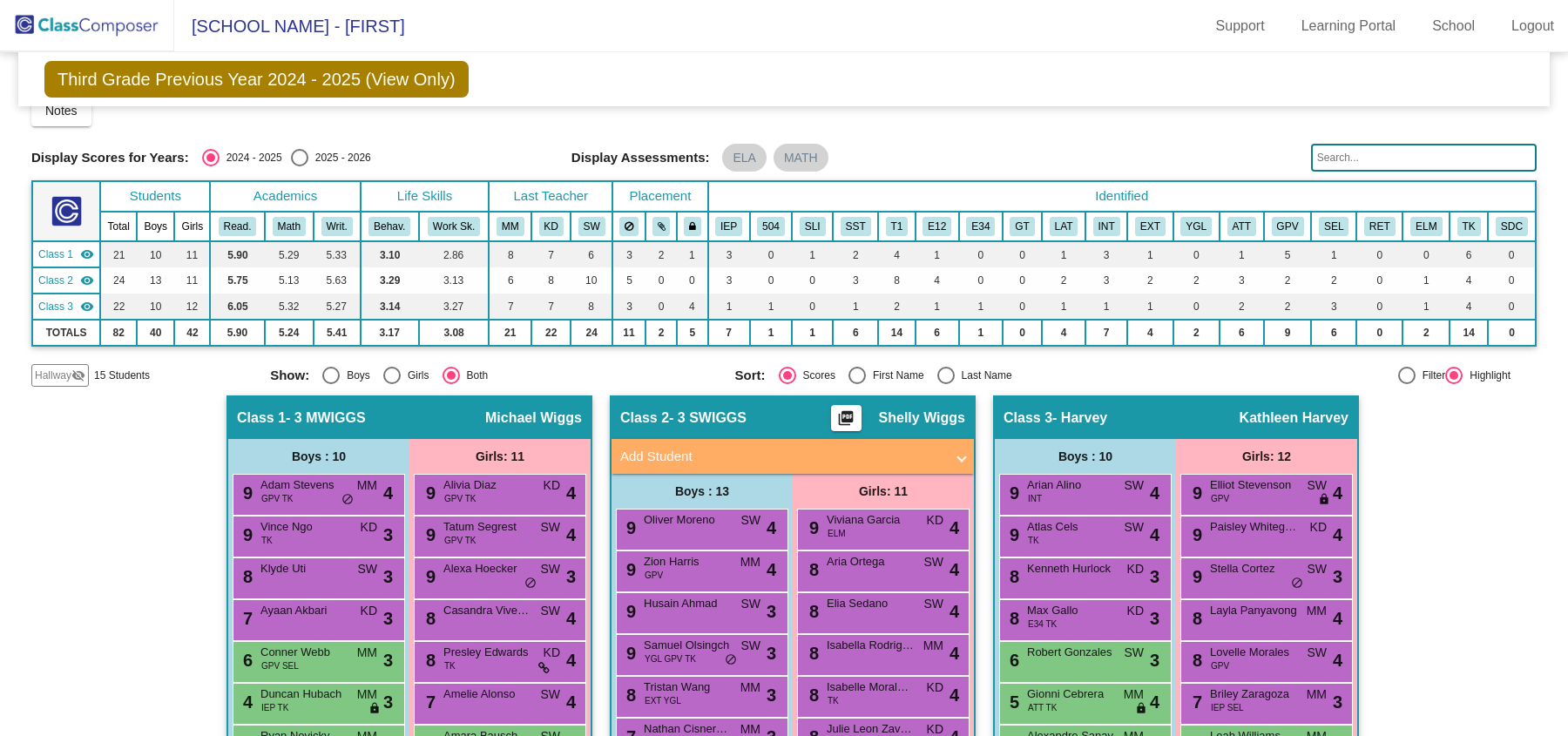 click on "Class 2   - 3 SWIGGS  picture_as_pdf [FIRST] [LAST]" 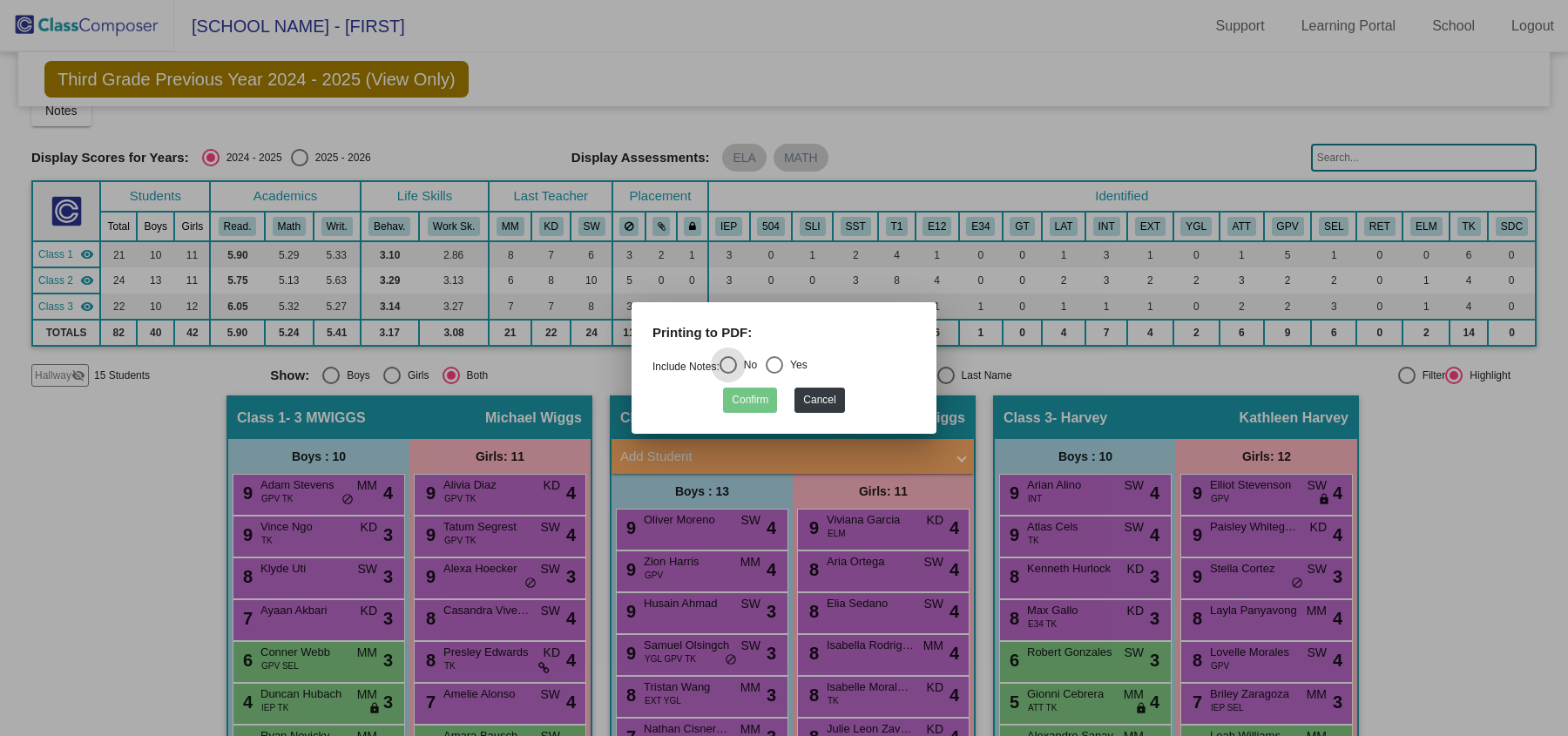 click at bounding box center (774, 365) 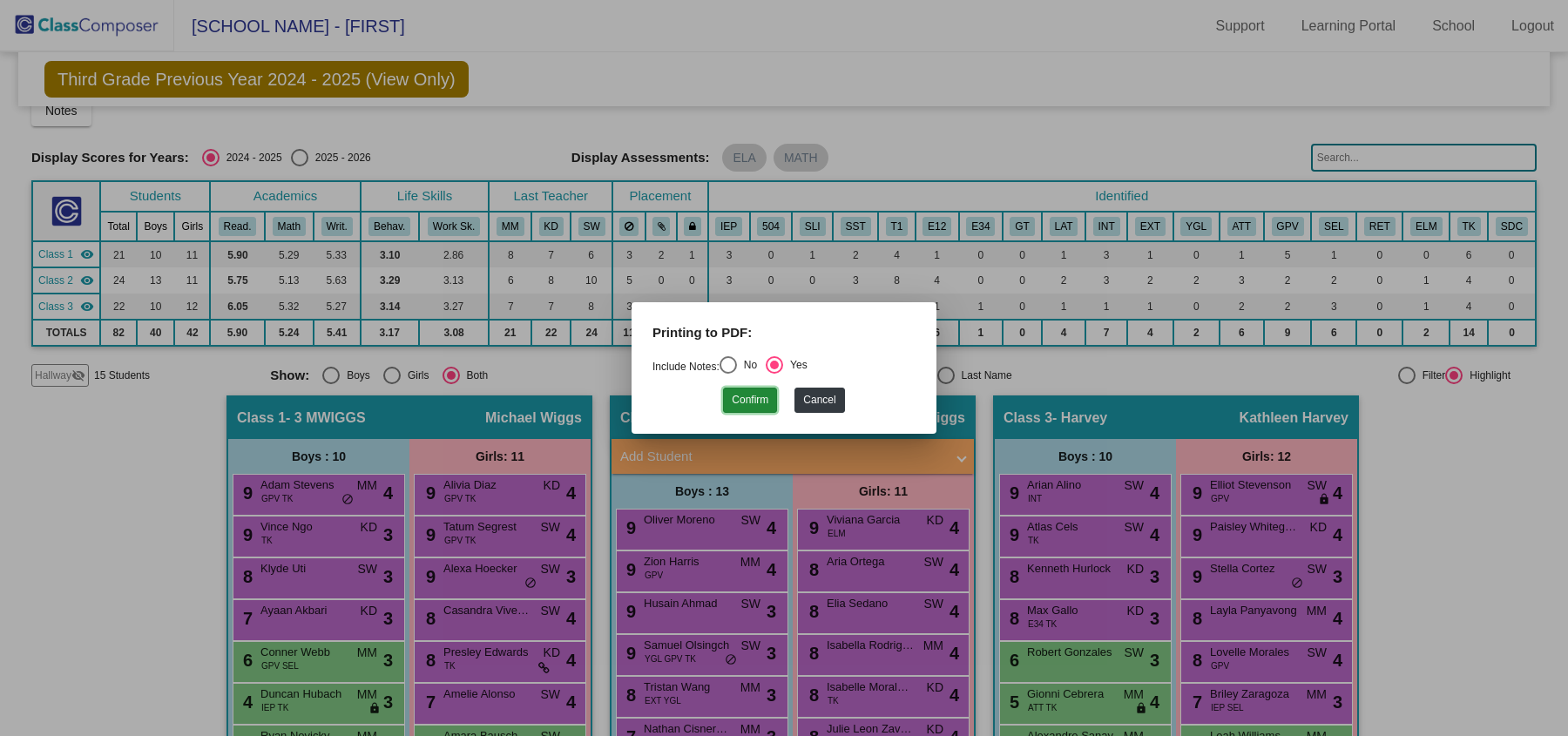 click on "Confirm" at bounding box center [750, 400] 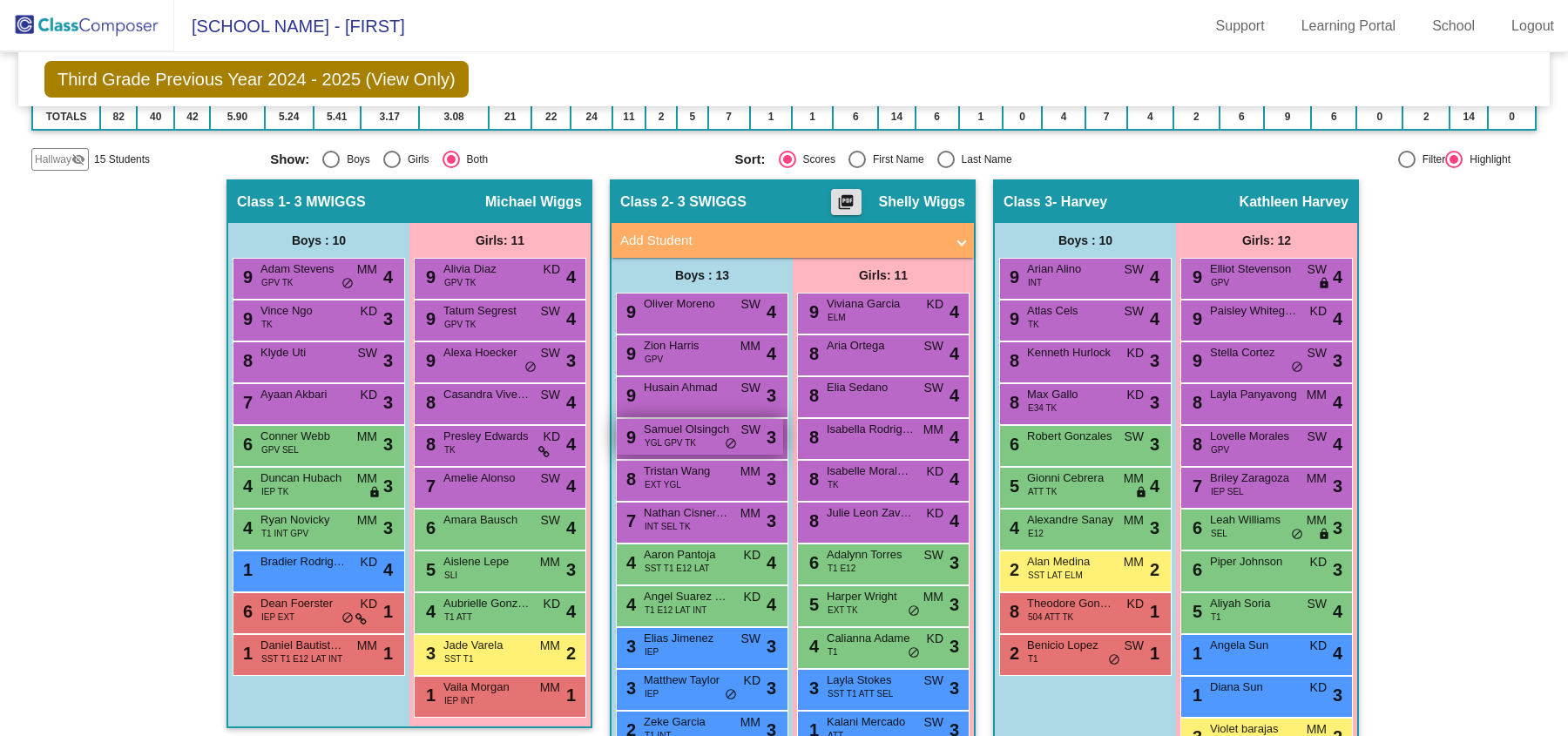 scroll, scrollTop: 249, scrollLeft: 0, axis: vertical 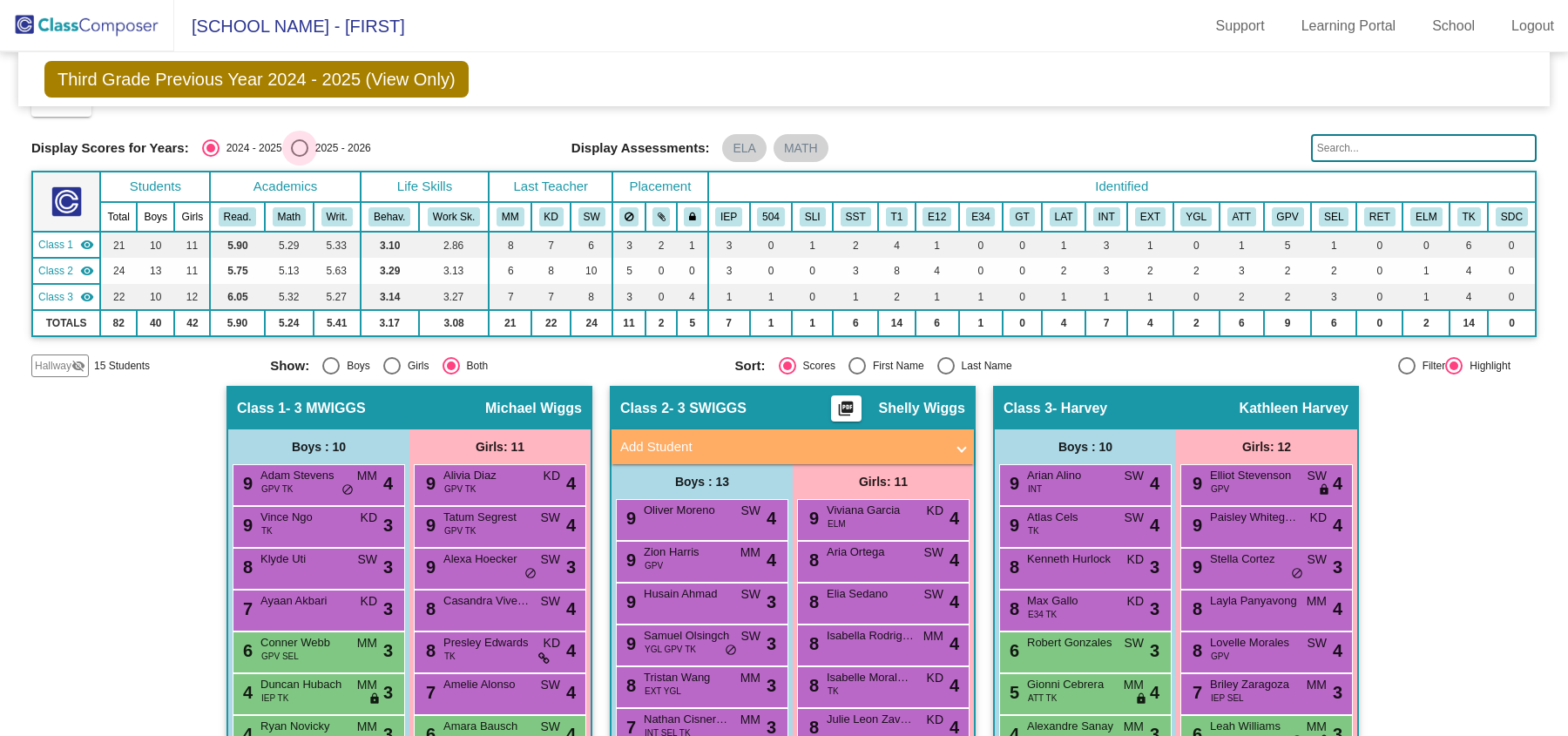 click at bounding box center (300, 148) 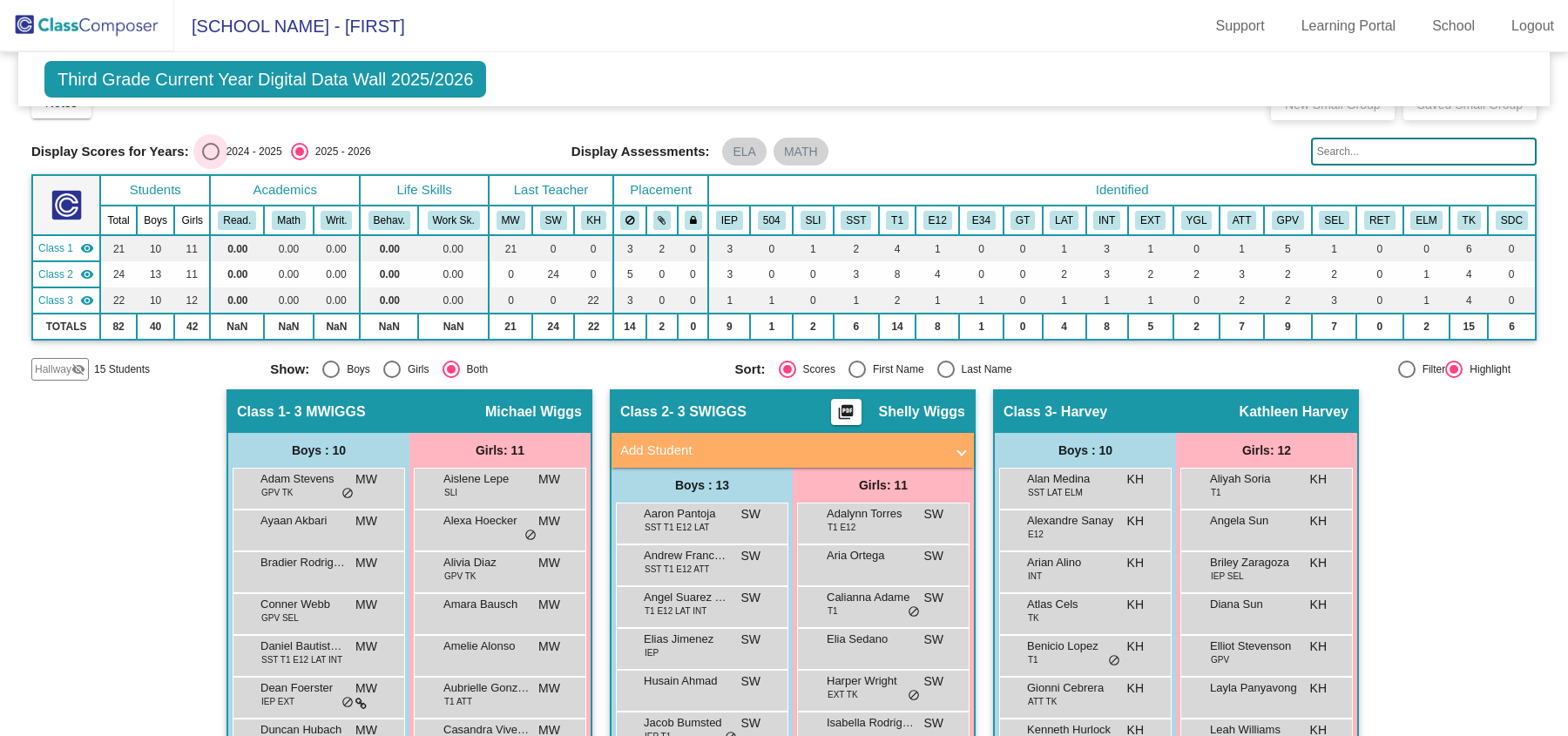 click at bounding box center (211, 152) 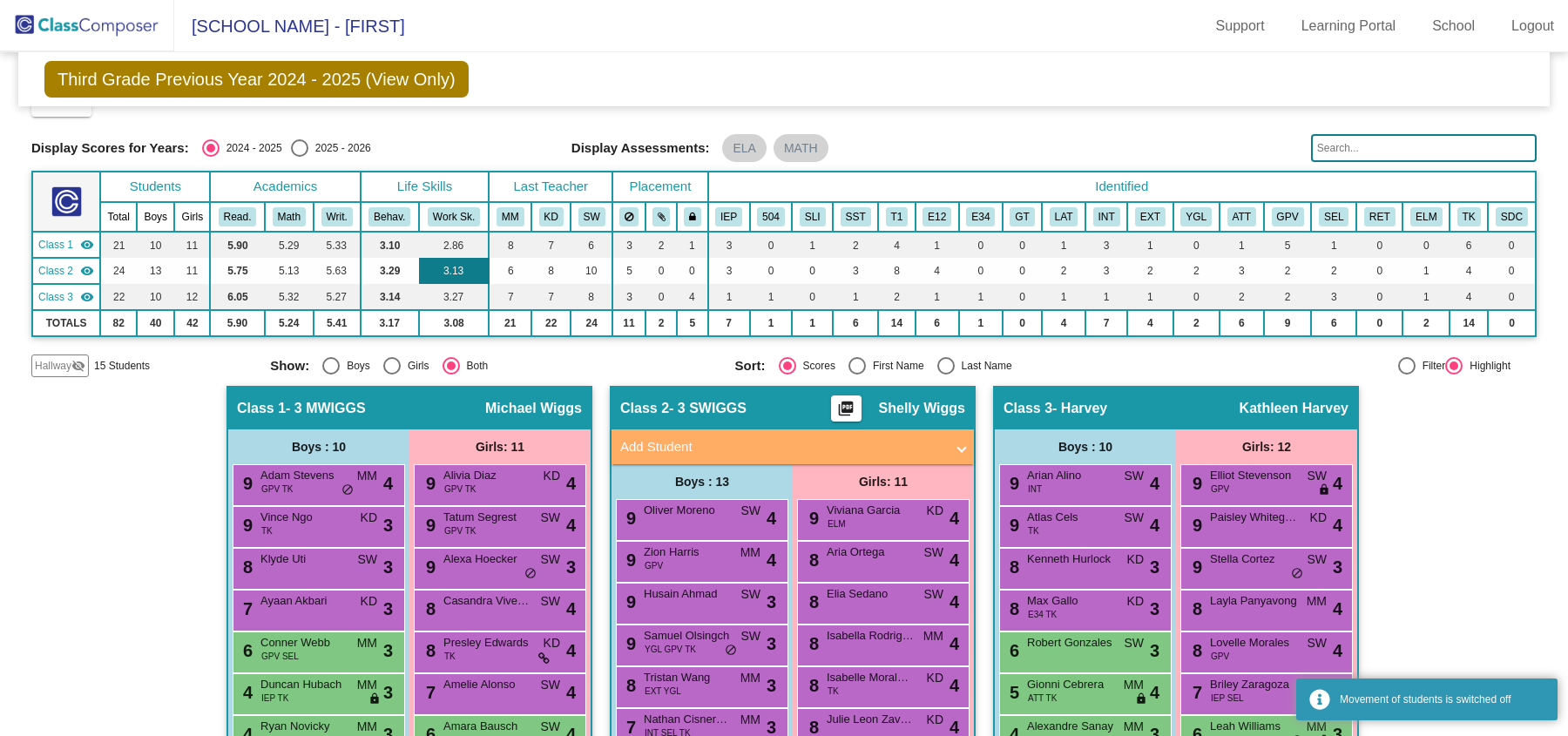 scroll, scrollTop: 0, scrollLeft: 0, axis: both 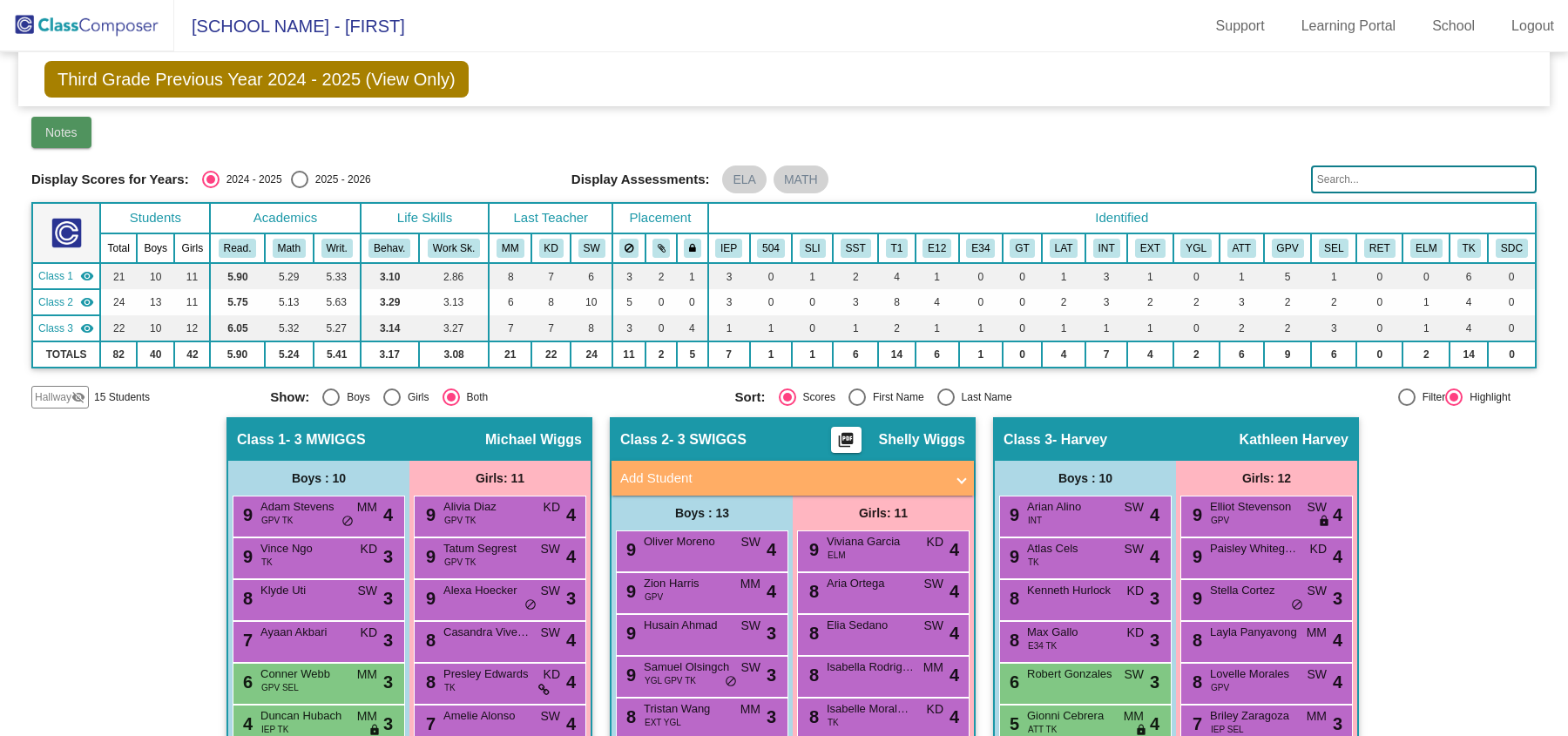 click on "Notes" 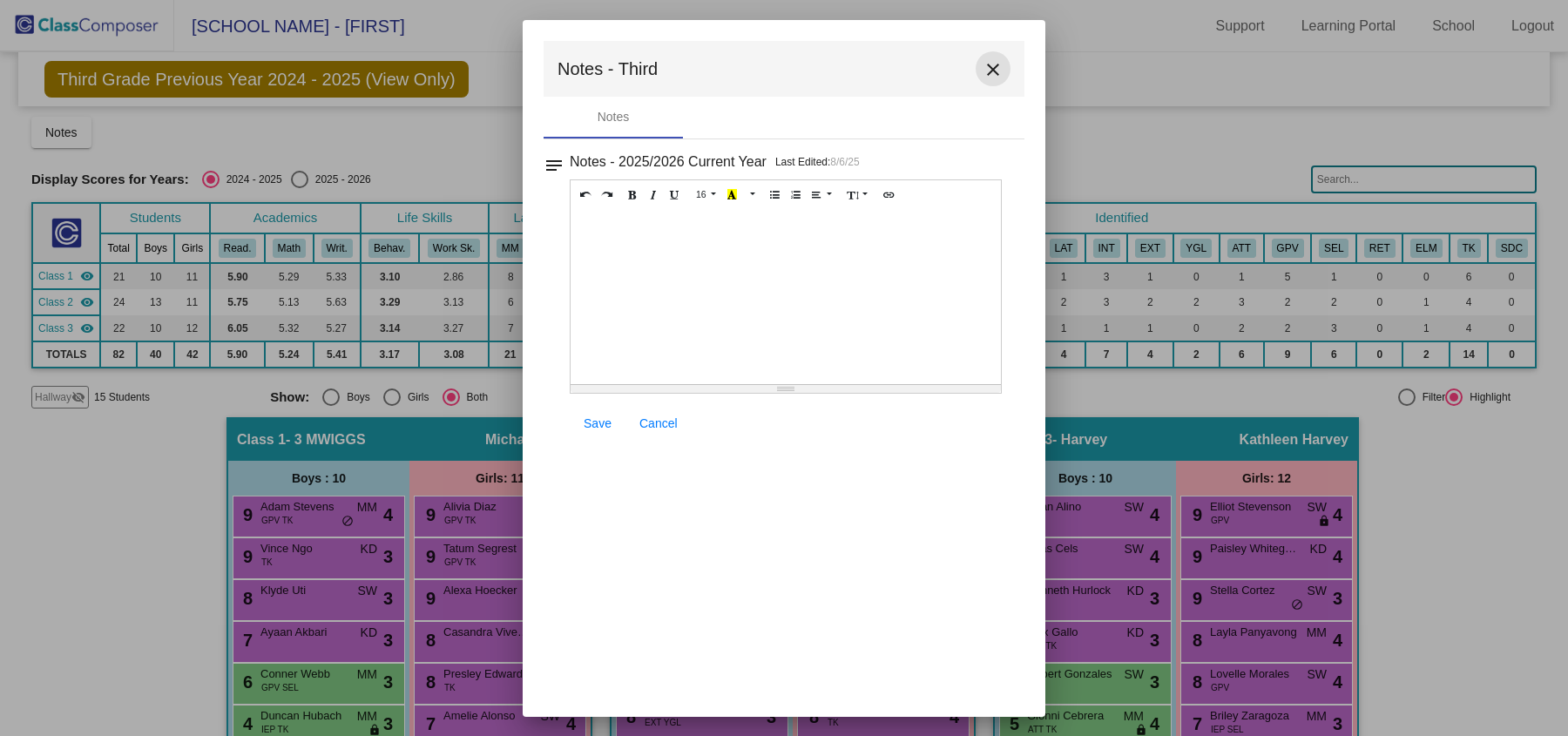 click on "close" at bounding box center [993, 70] 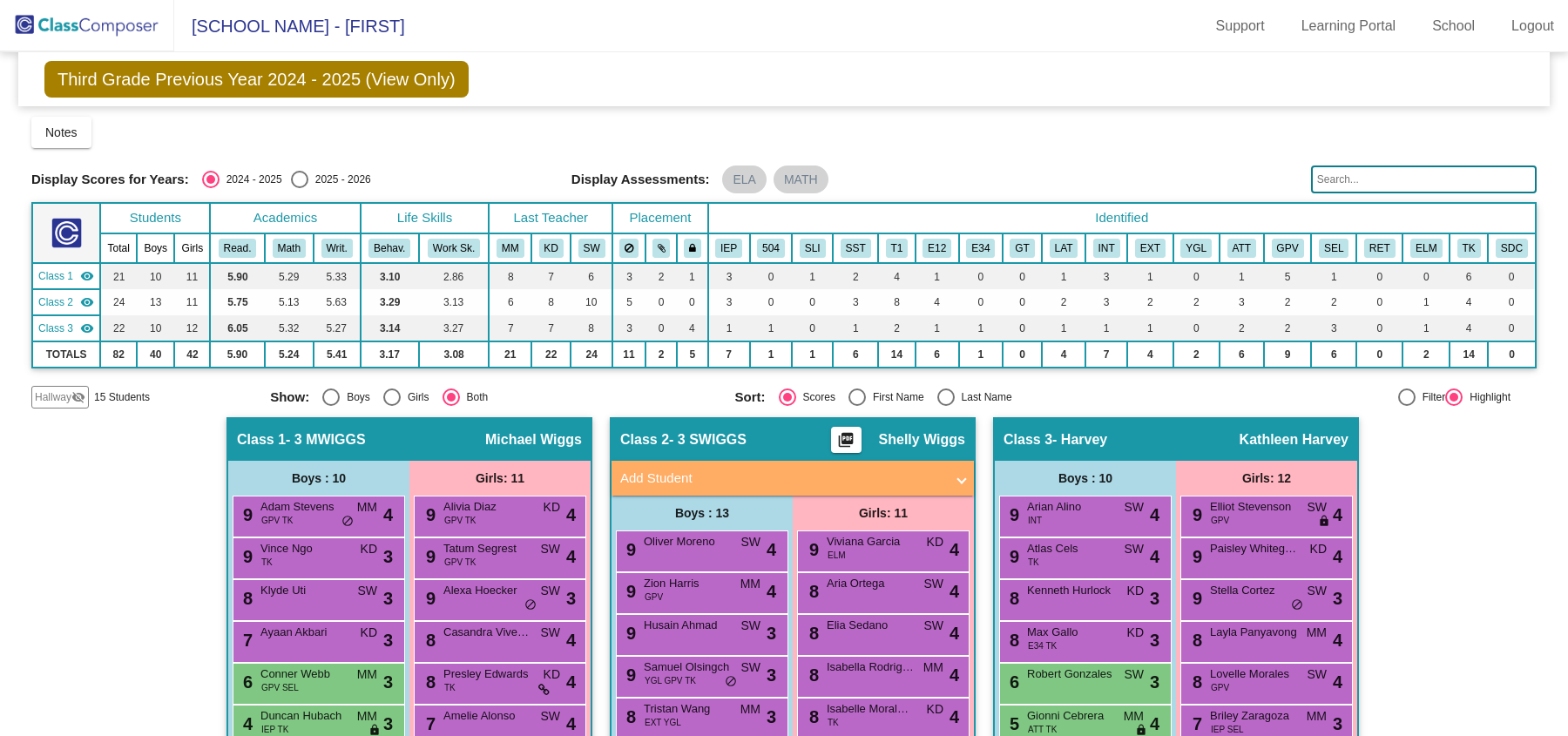 click on "Third Grade Previous Year 2024 - 2025 (View Only)" 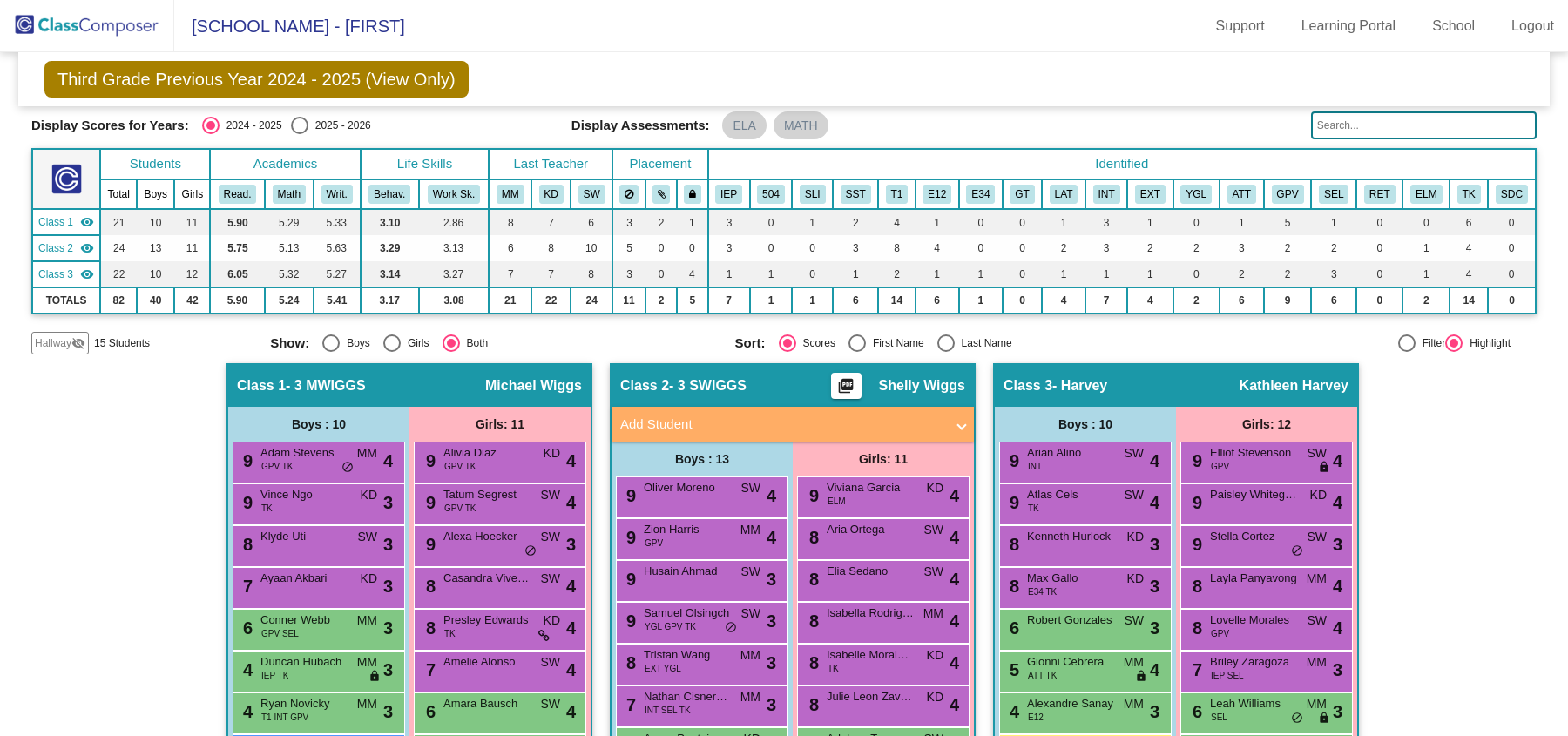 scroll, scrollTop: 57, scrollLeft: 0, axis: vertical 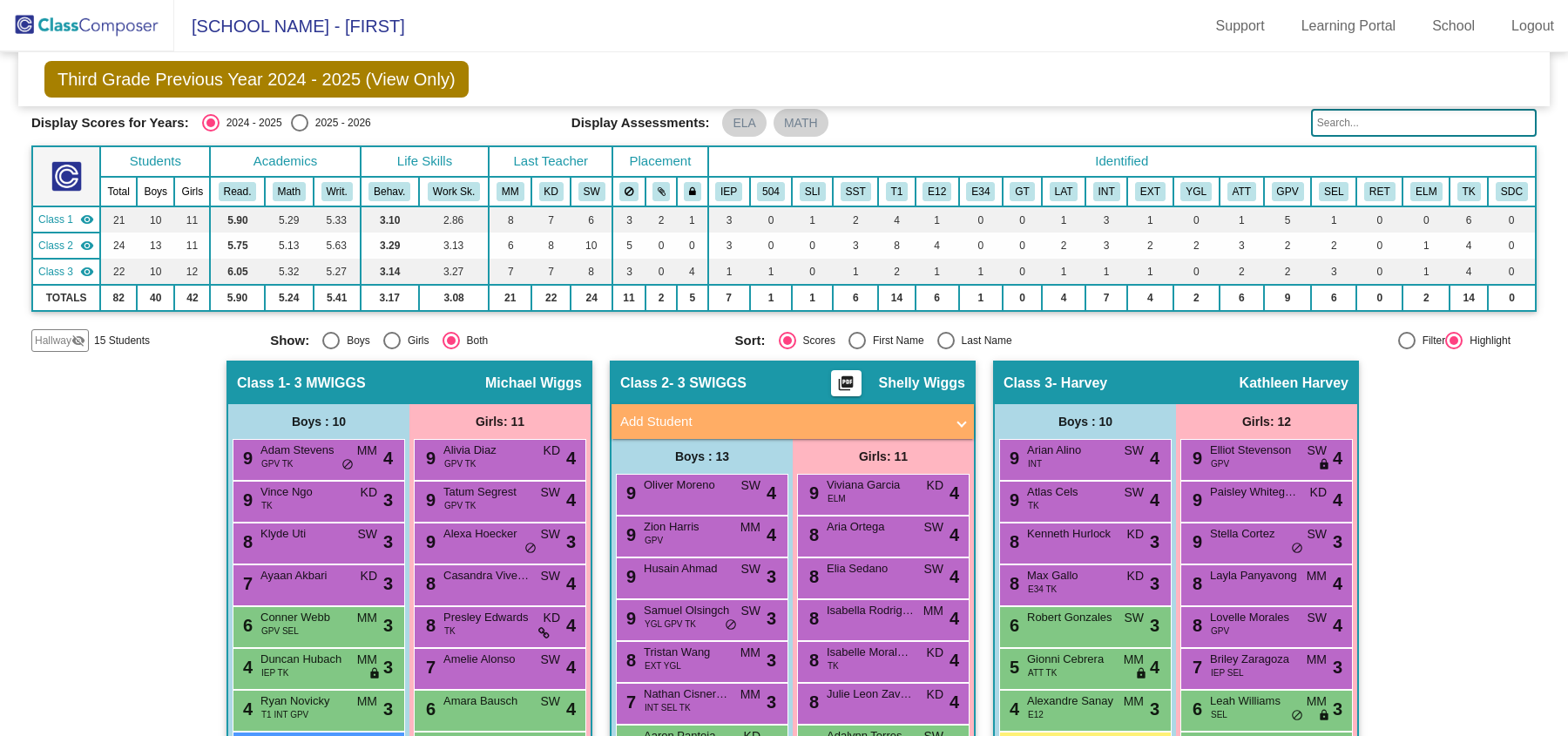 click on "15 Students" 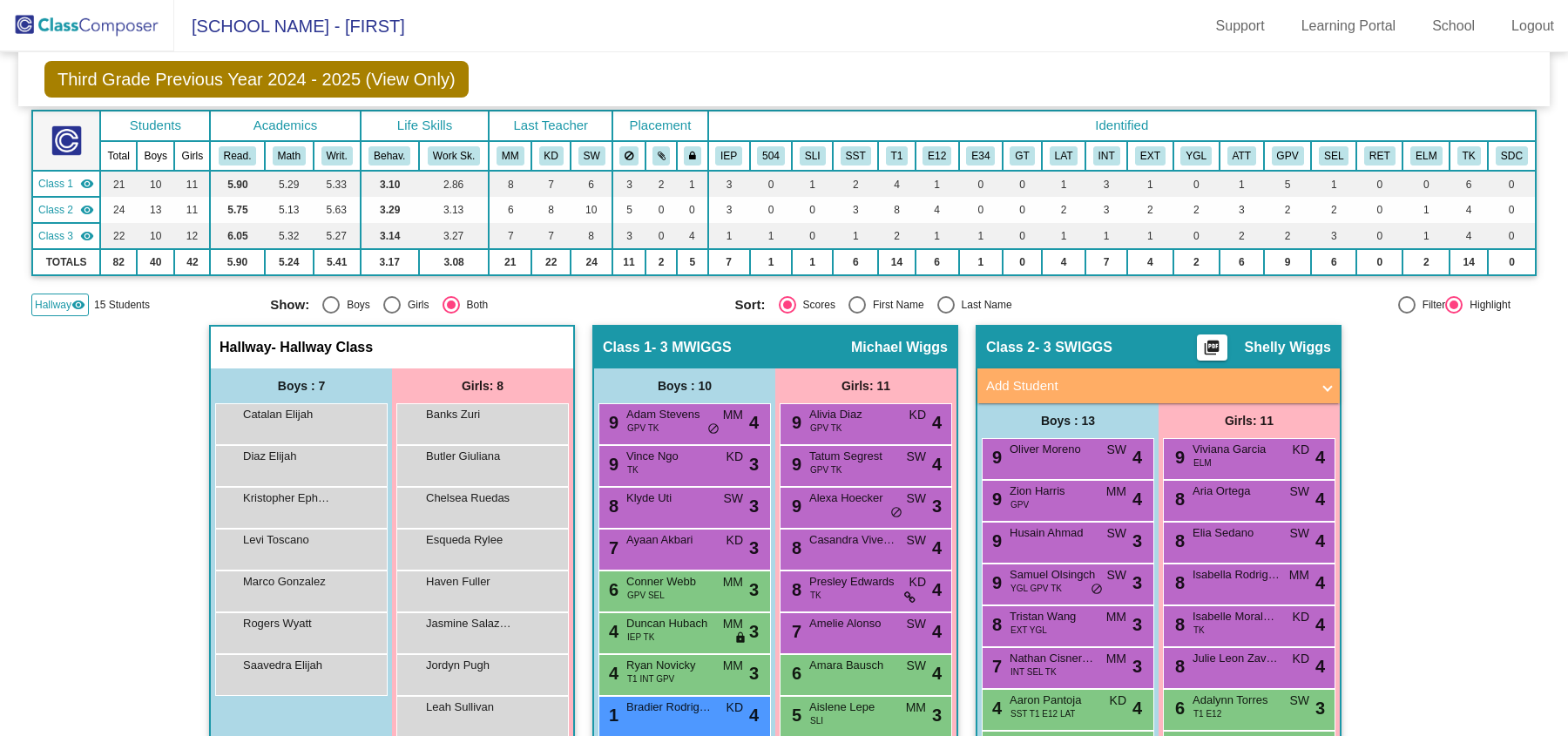scroll, scrollTop: 94, scrollLeft: 0, axis: vertical 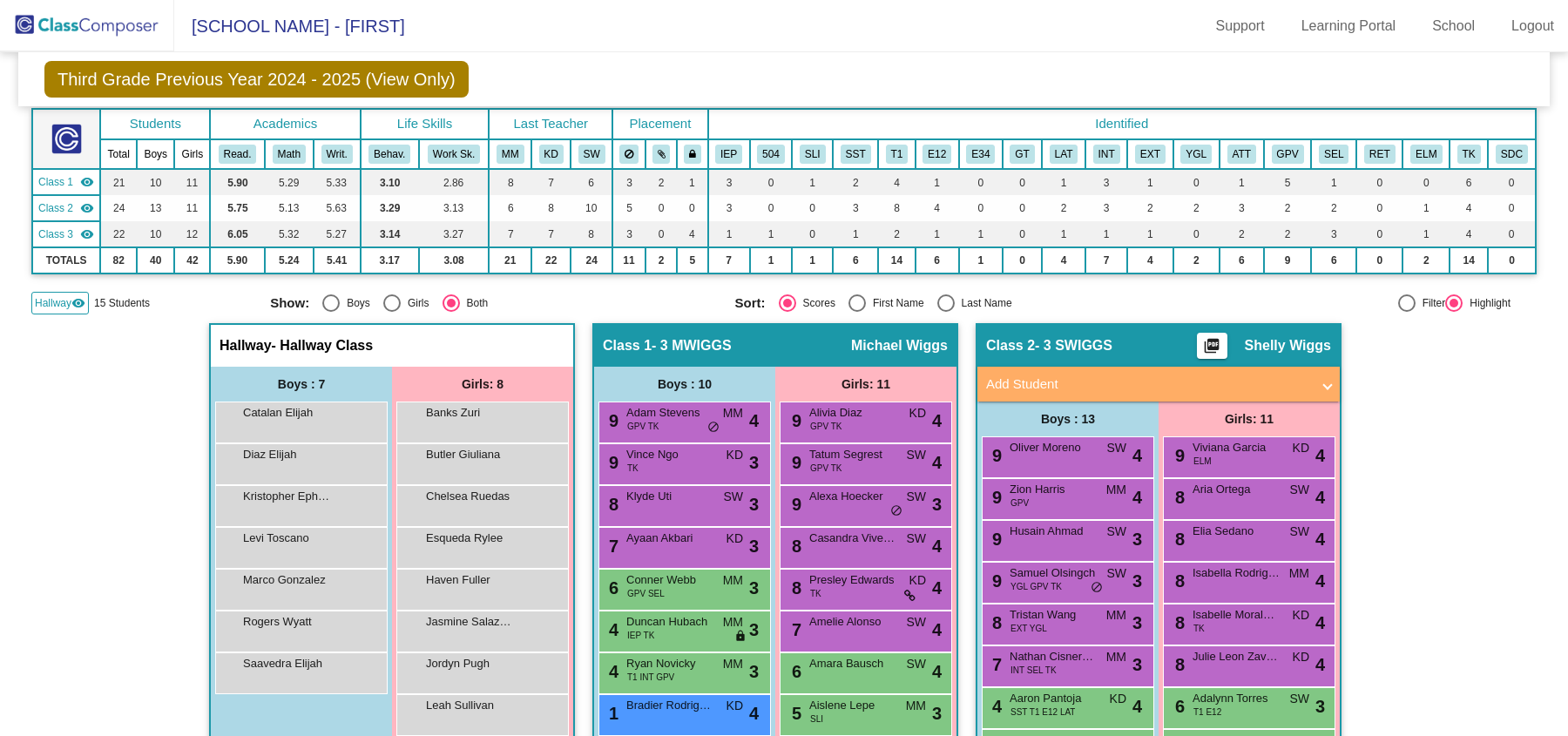 click on "Hallway" 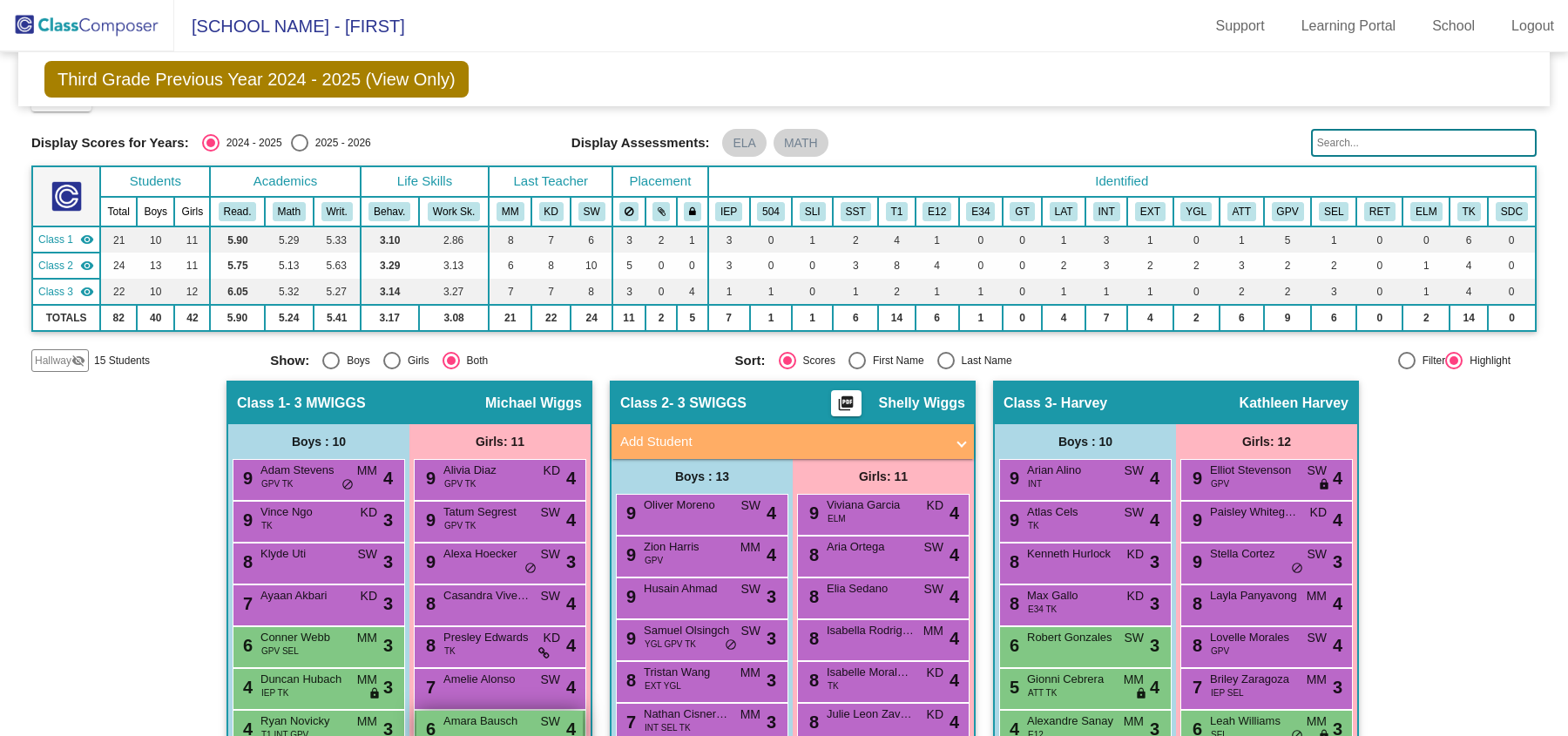 scroll, scrollTop: 0, scrollLeft: 0, axis: both 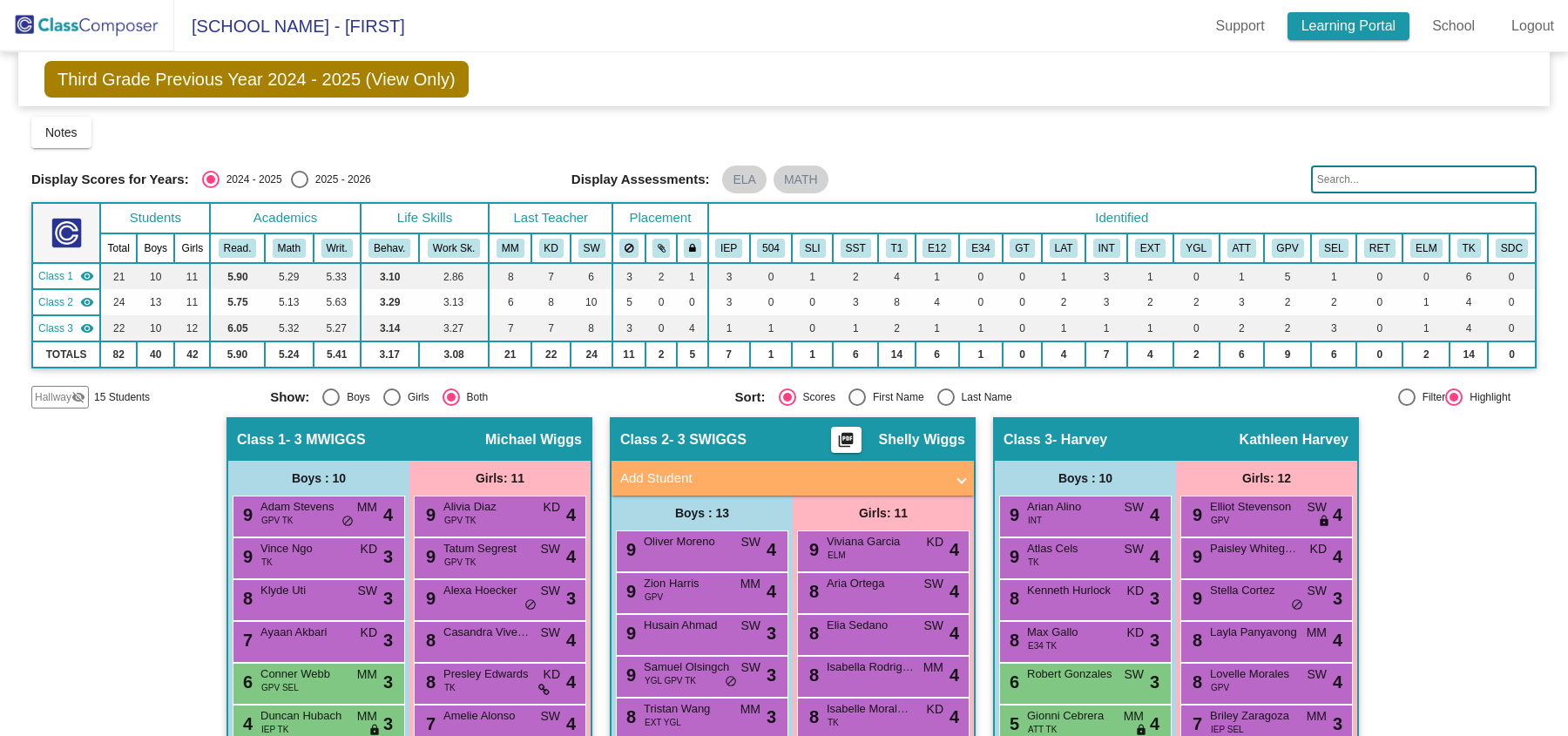 click on "Learning Portal" at bounding box center (1348, 26) 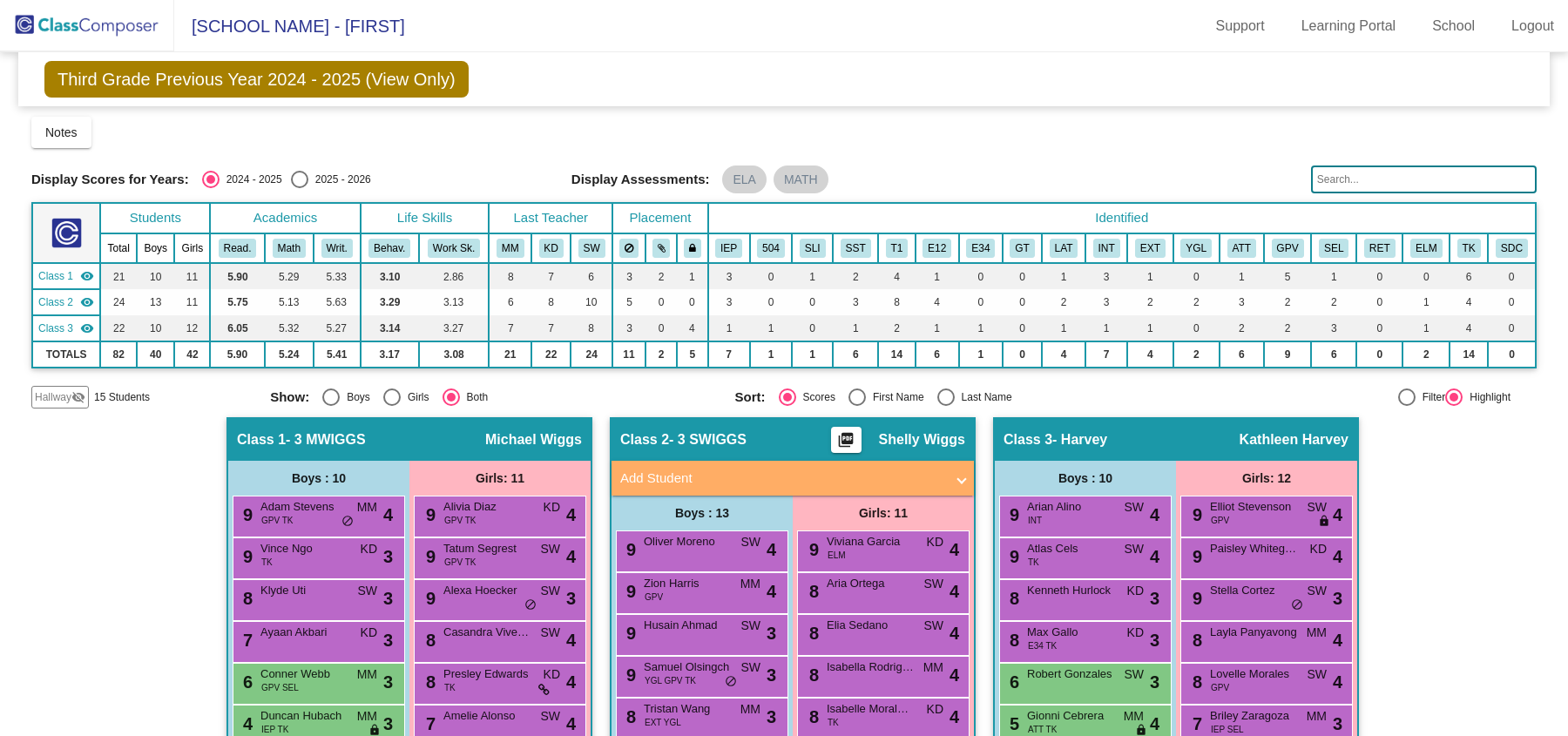 click on "Third Grade Previous Year 2024 - 2025 (View Only)" 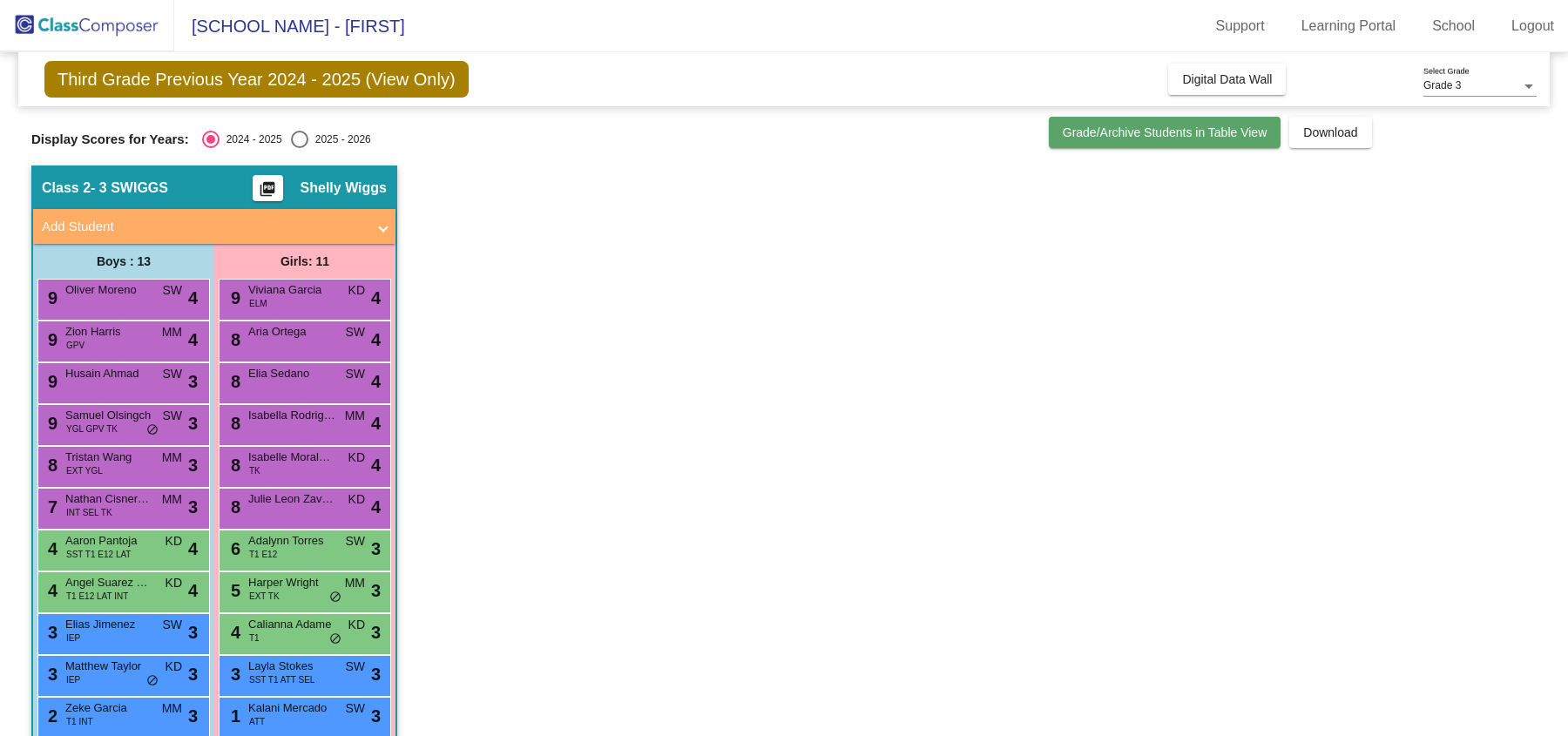 click on "Grade/Archive Students in Table View" 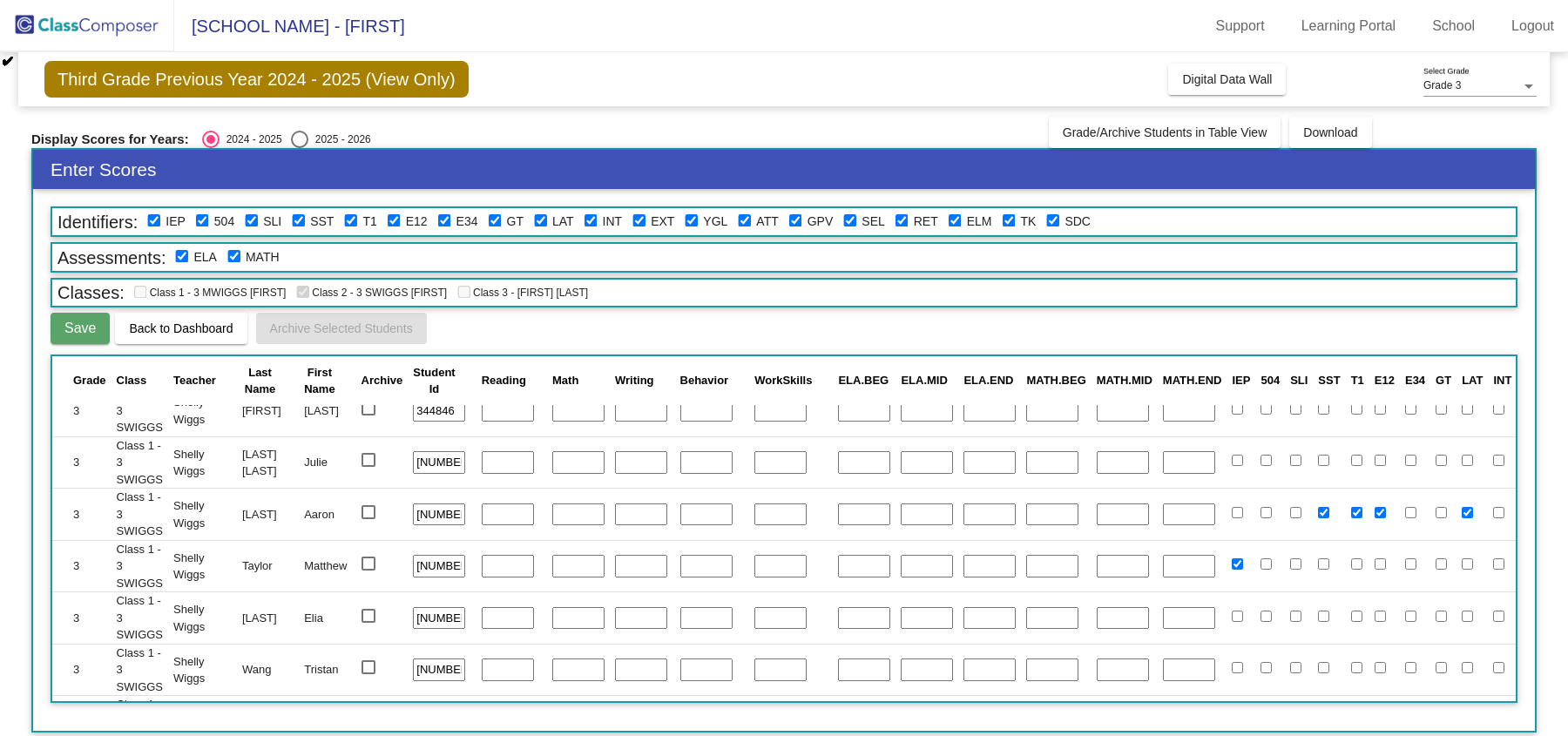 scroll, scrollTop: 0, scrollLeft: 0, axis: both 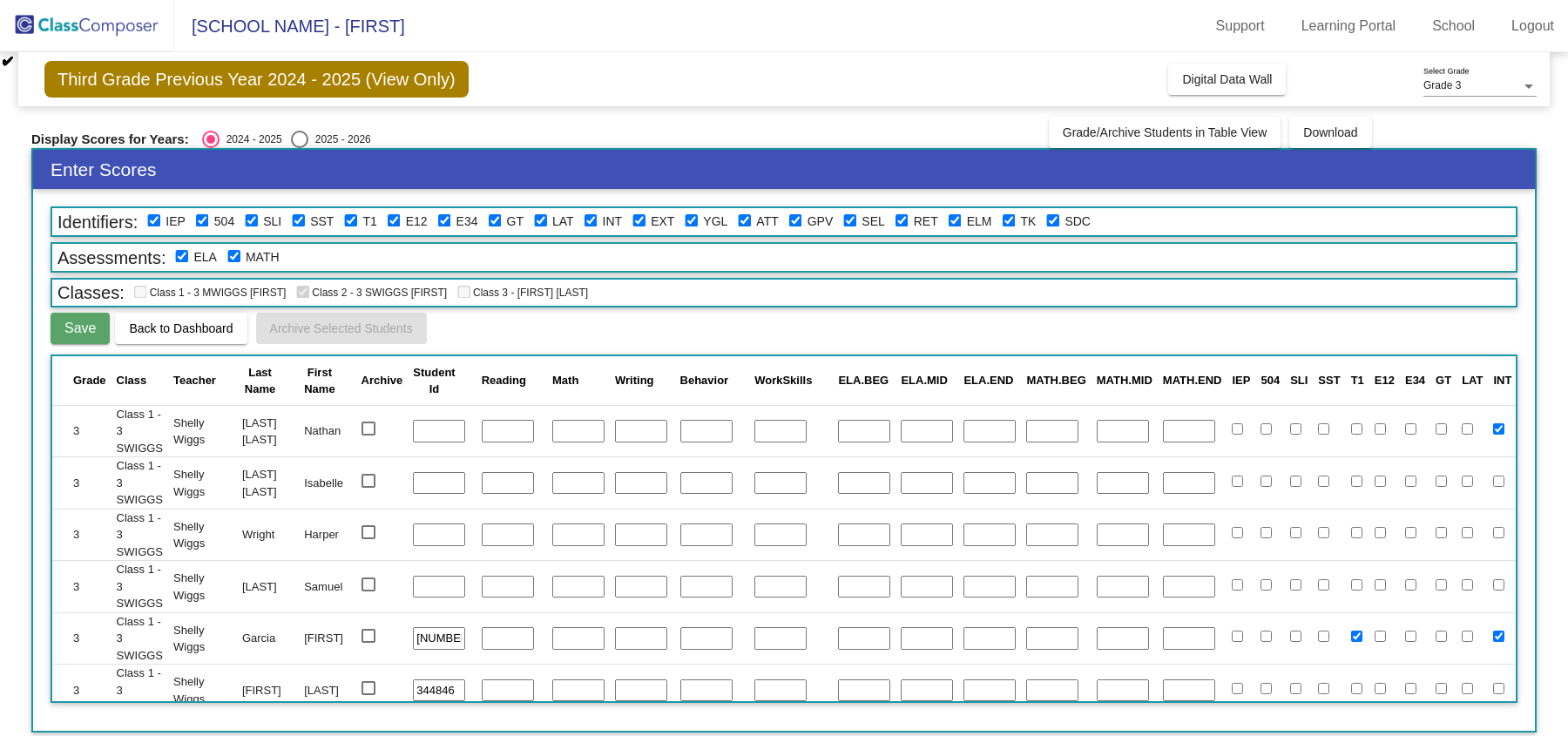 click at bounding box center [87, 25] 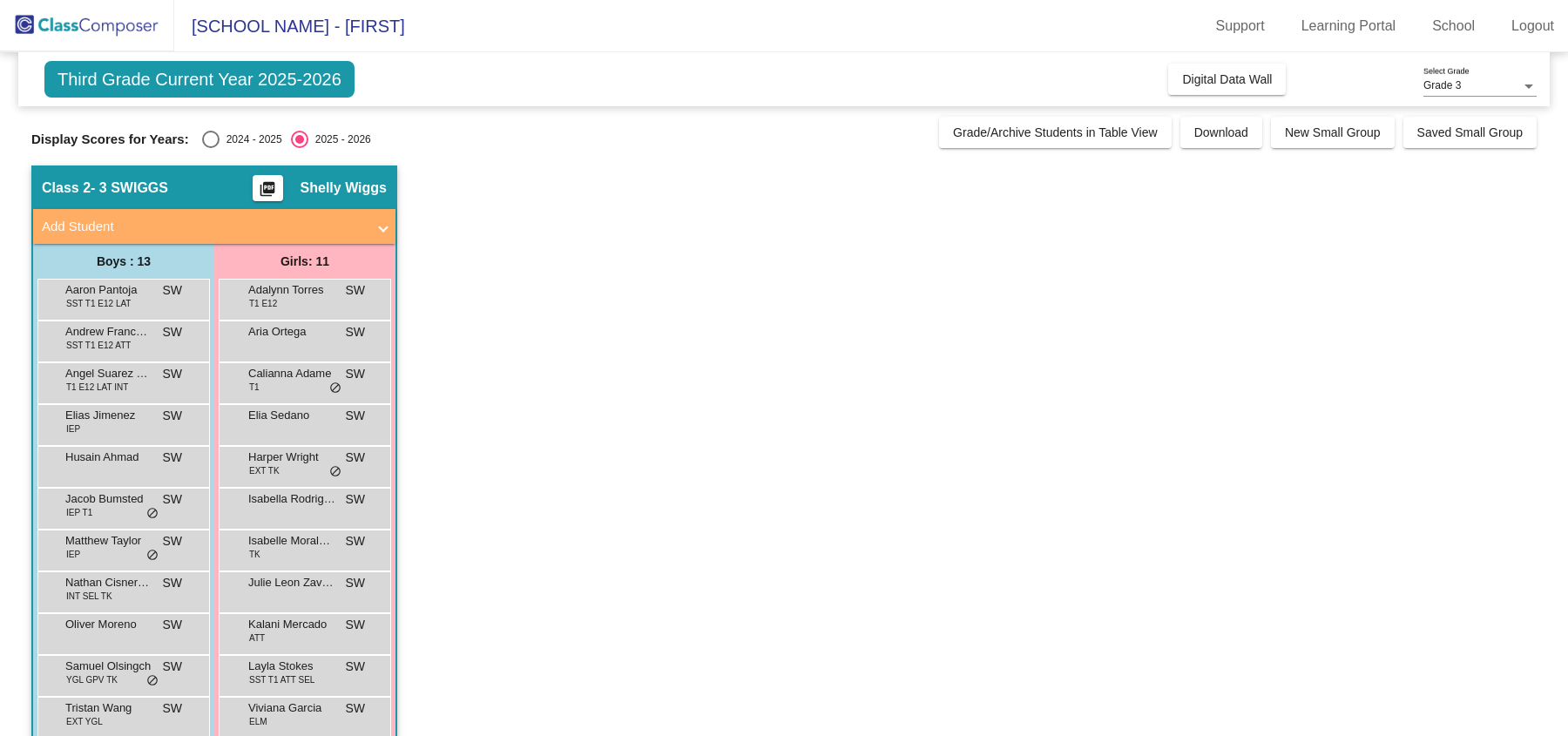 click at bounding box center [211, 139] 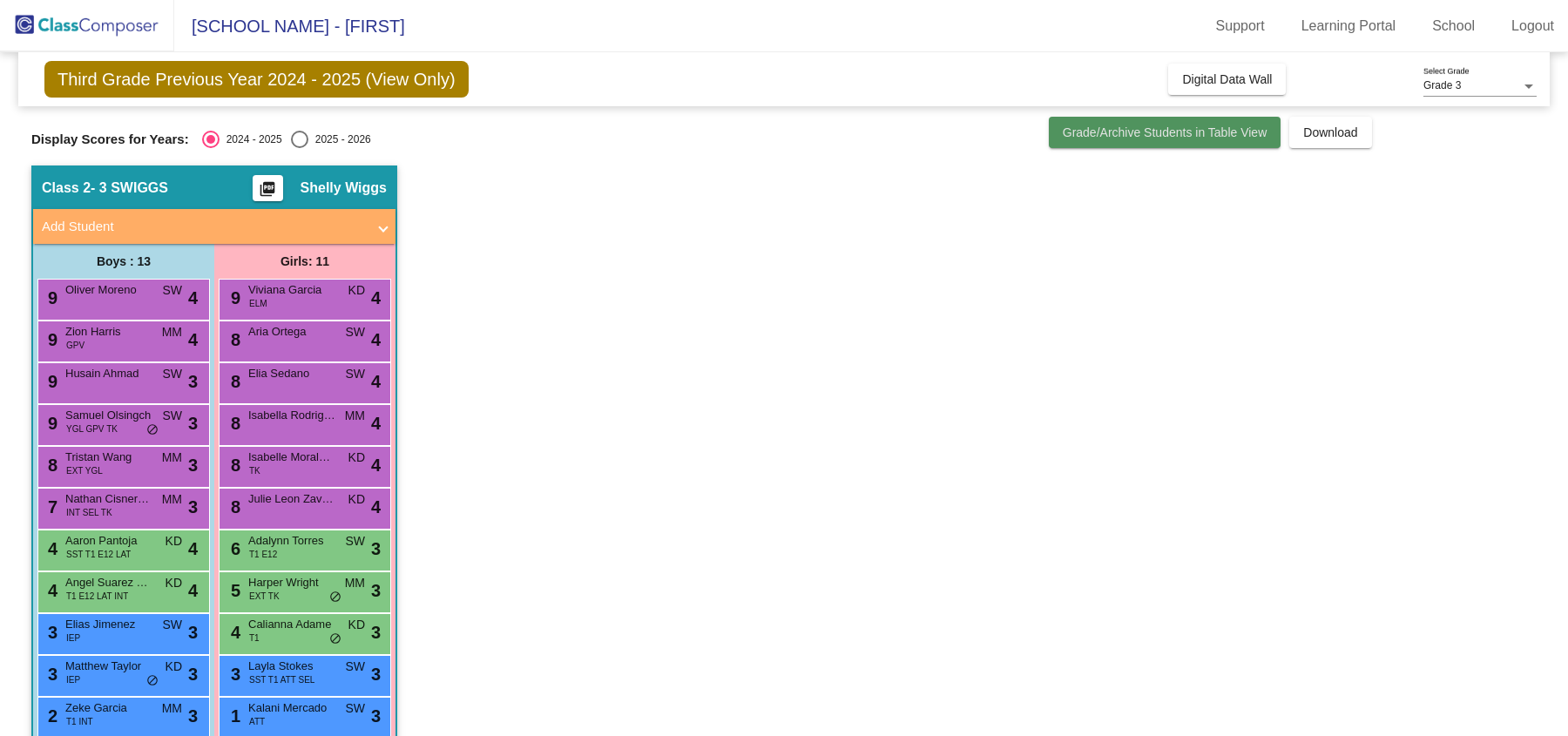 click on "Grade/Archive Students in Table View" 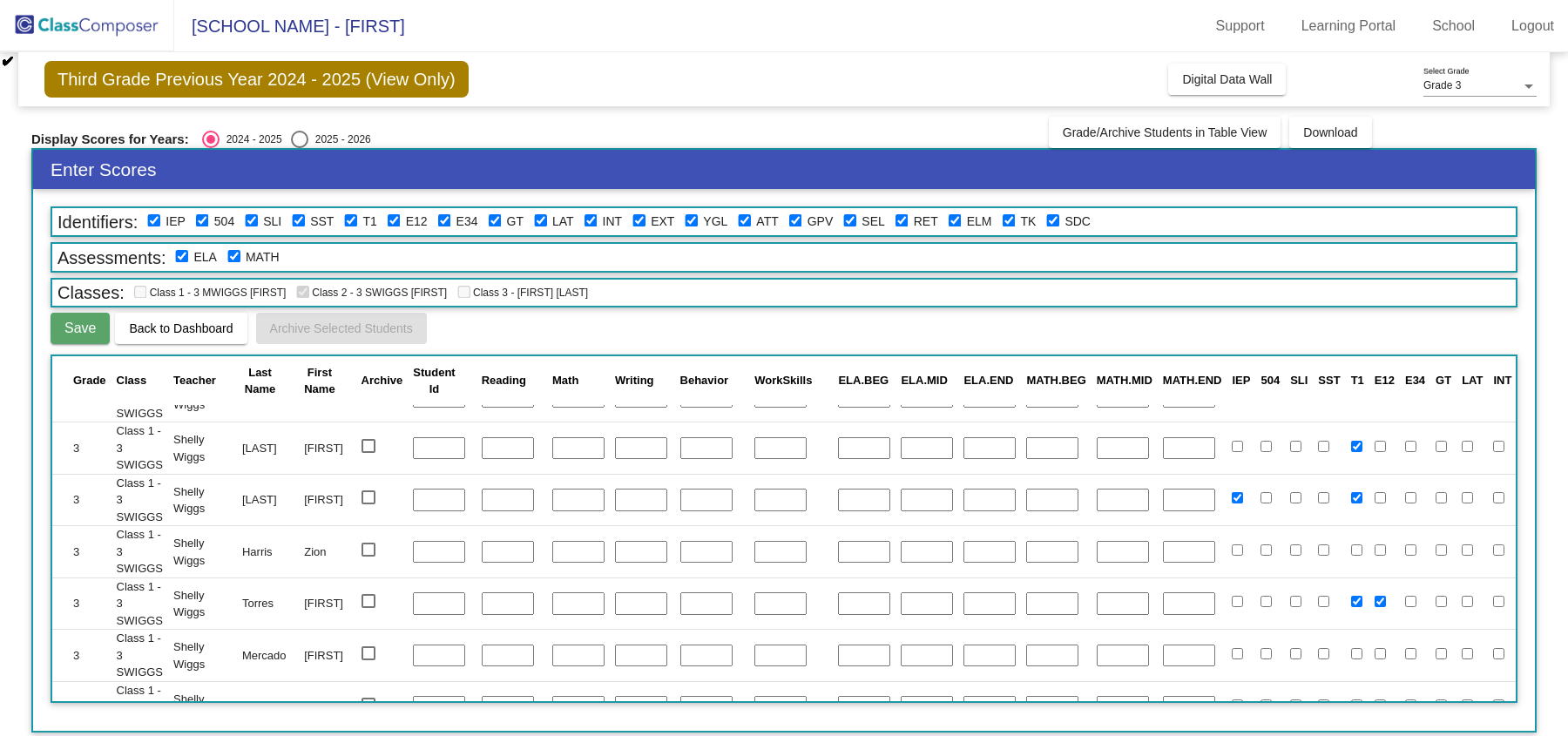 scroll, scrollTop: 533, scrollLeft: 0, axis: vertical 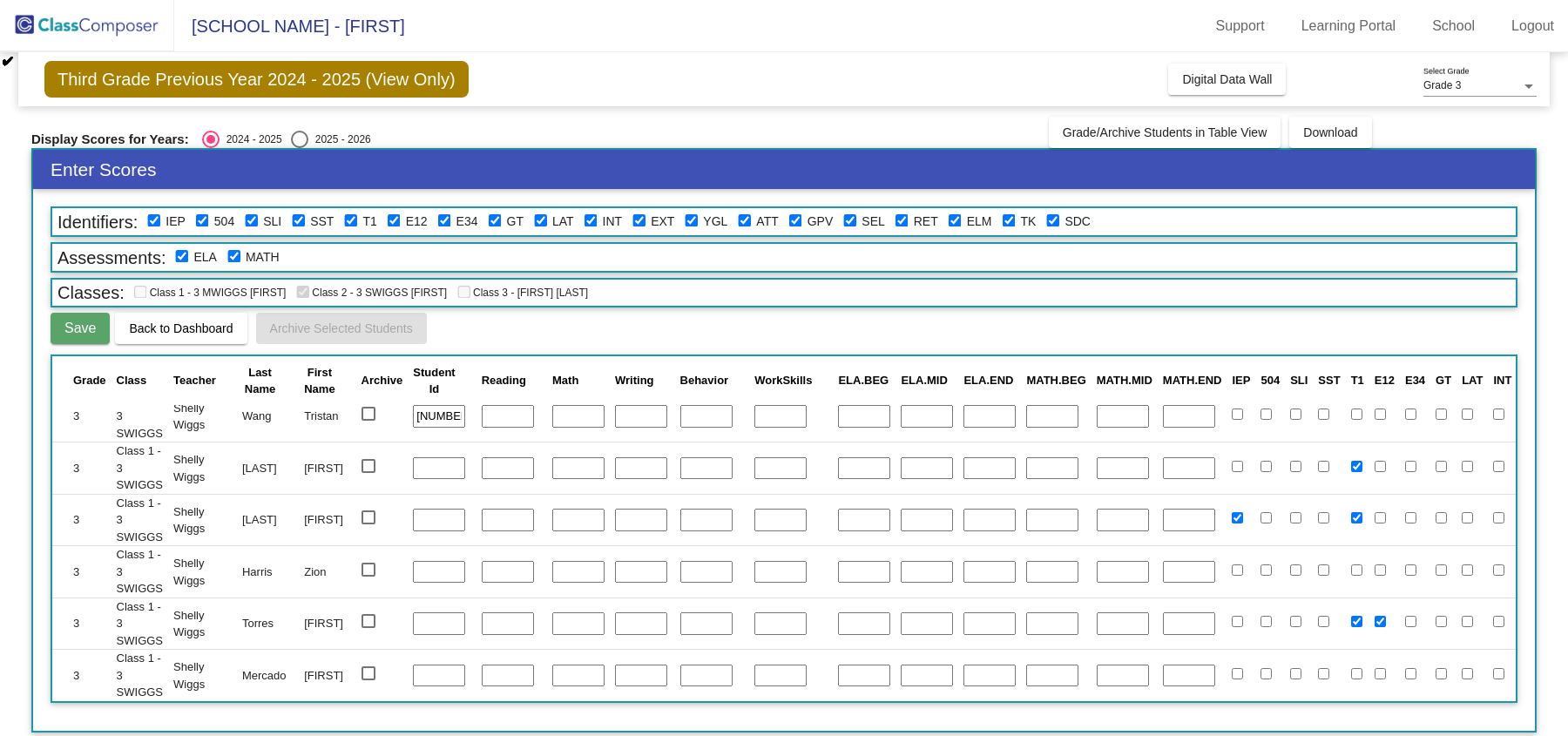 click at bounding box center [300, 139] 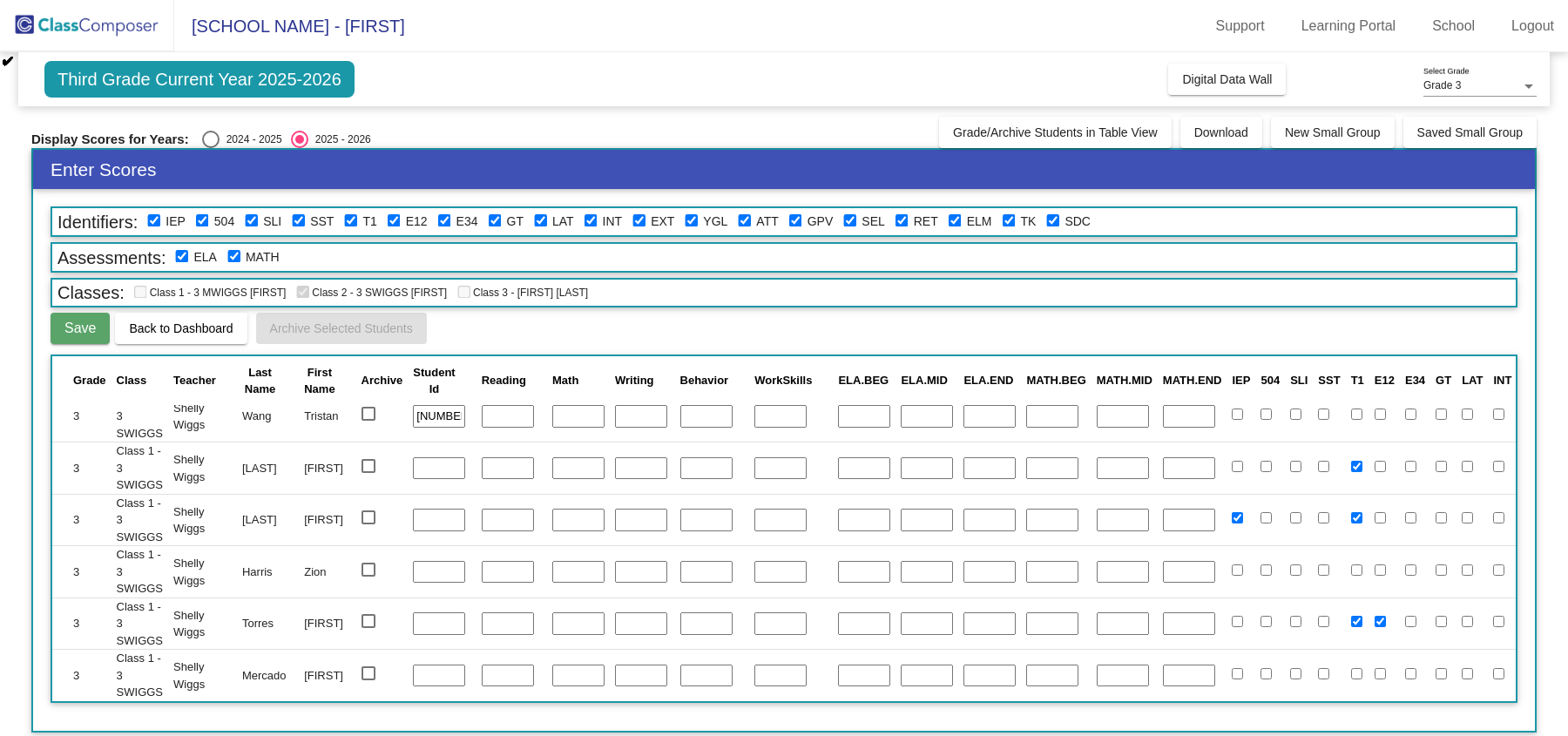 click at bounding box center (211, 139) 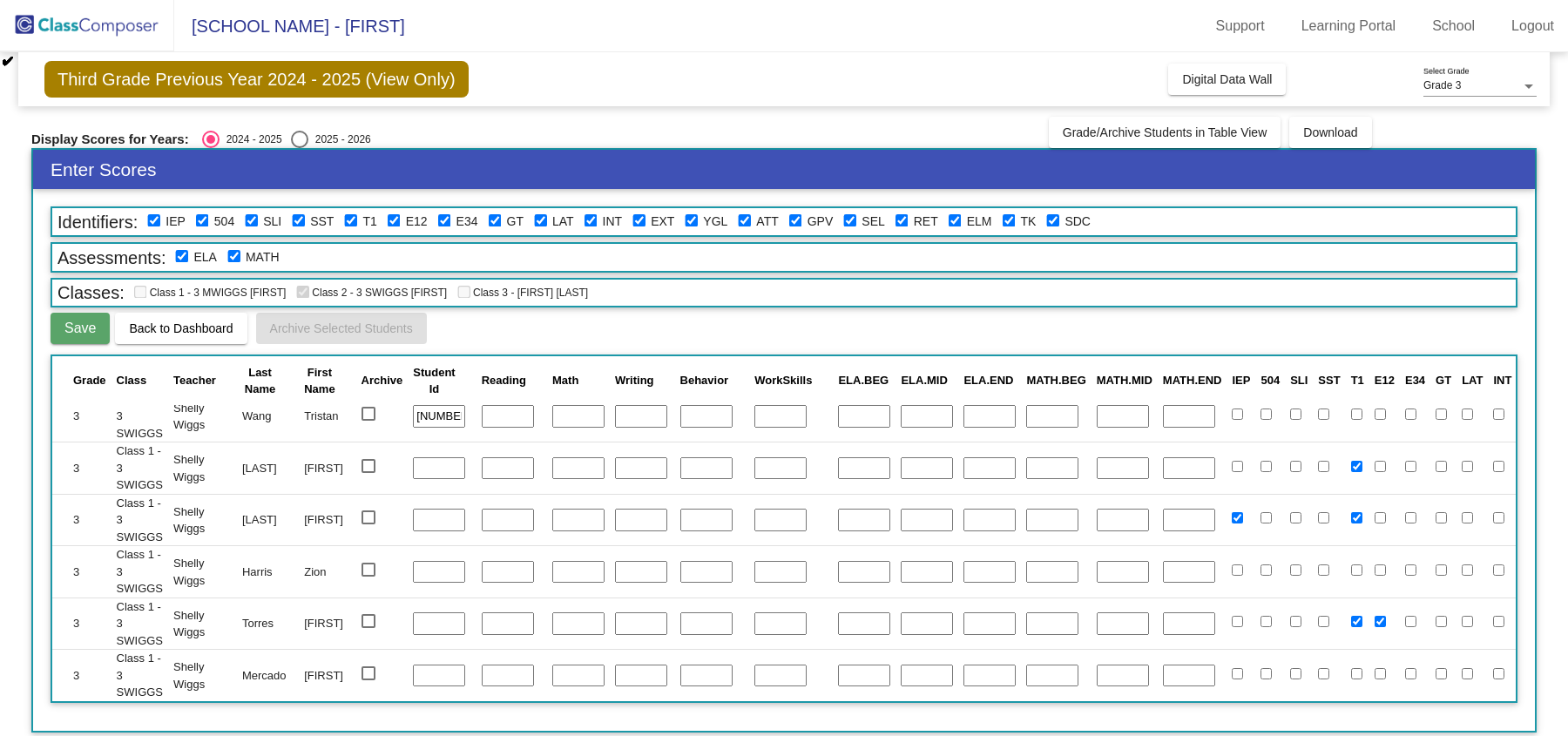 click at bounding box center [87, 25] 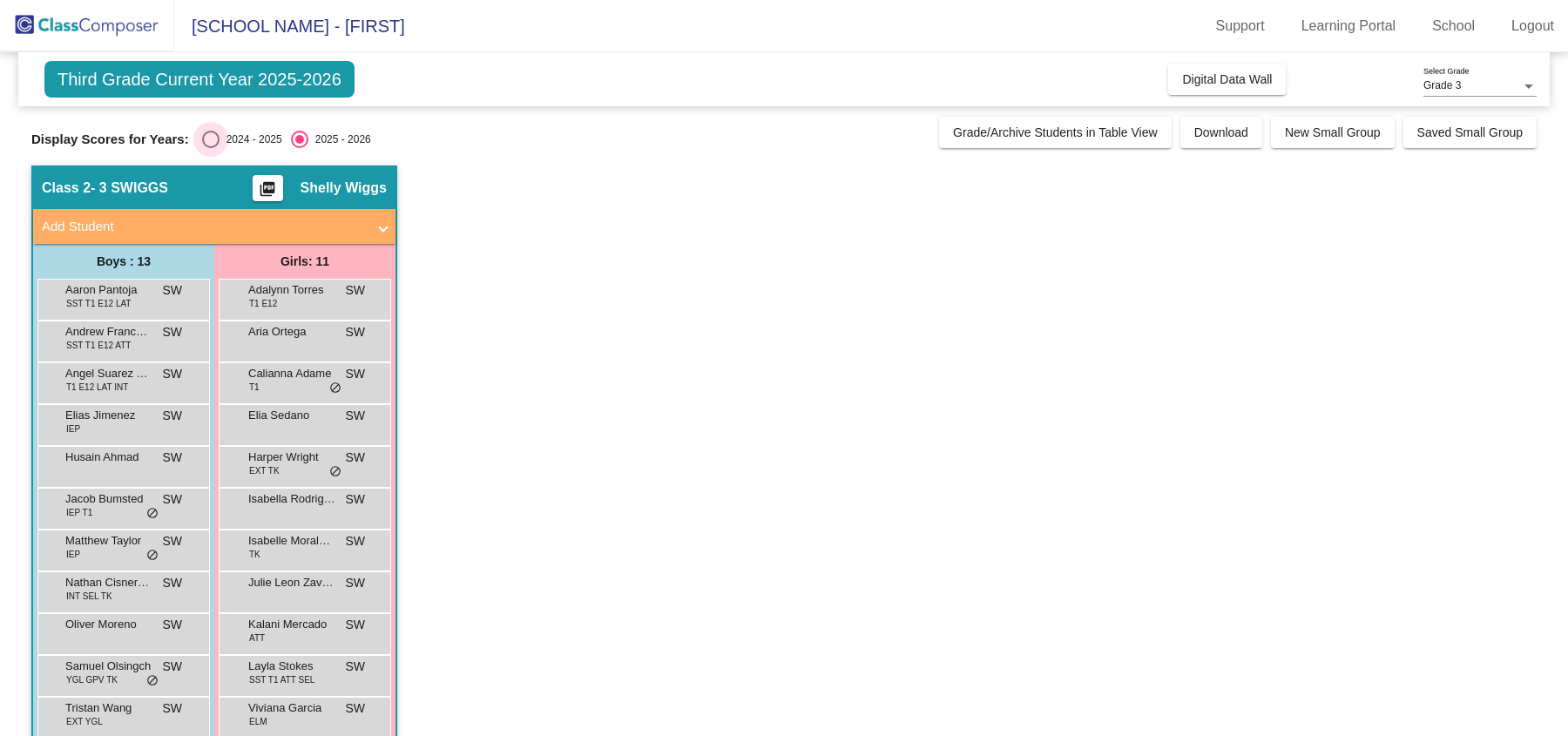 click at bounding box center (211, 139) 